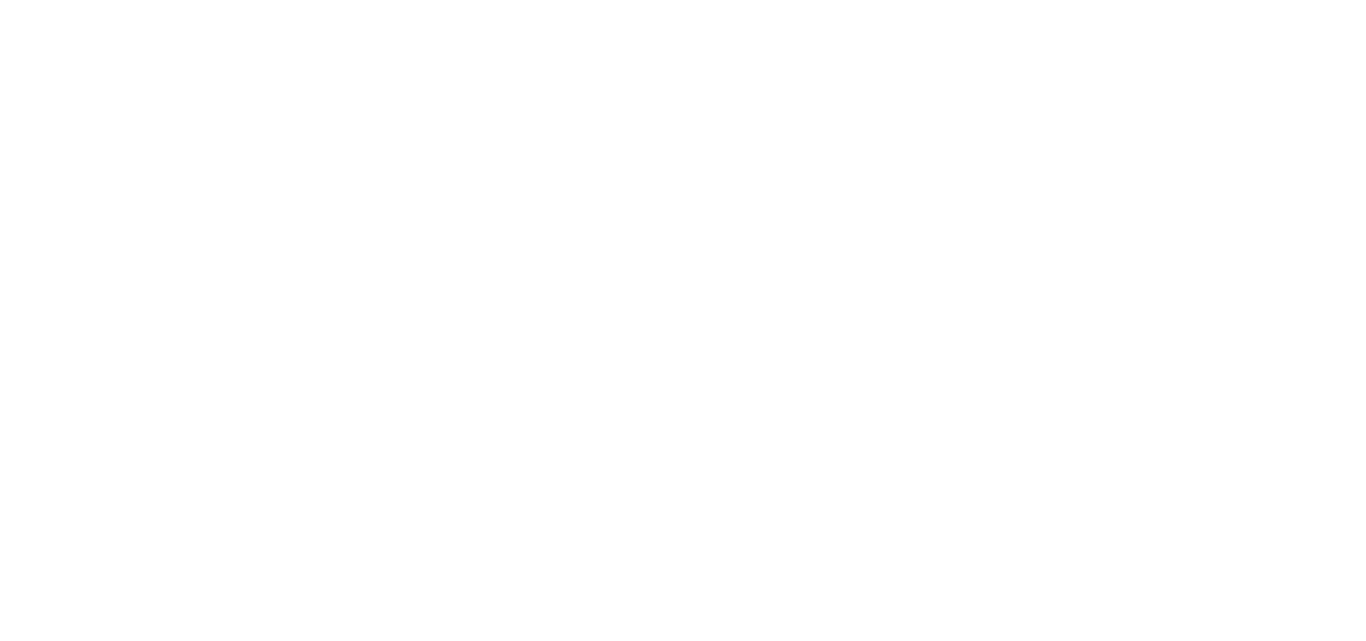 scroll, scrollTop: 0, scrollLeft: 0, axis: both 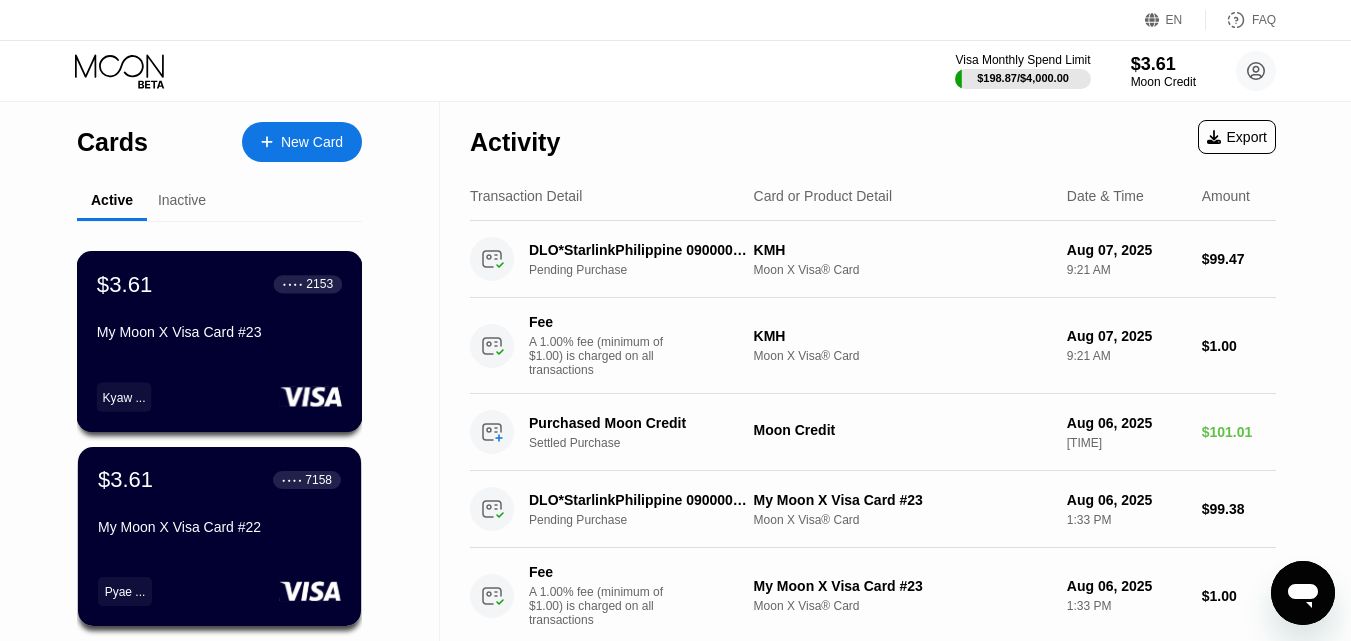 click on "Kyaw ..." at bounding box center (124, 396) 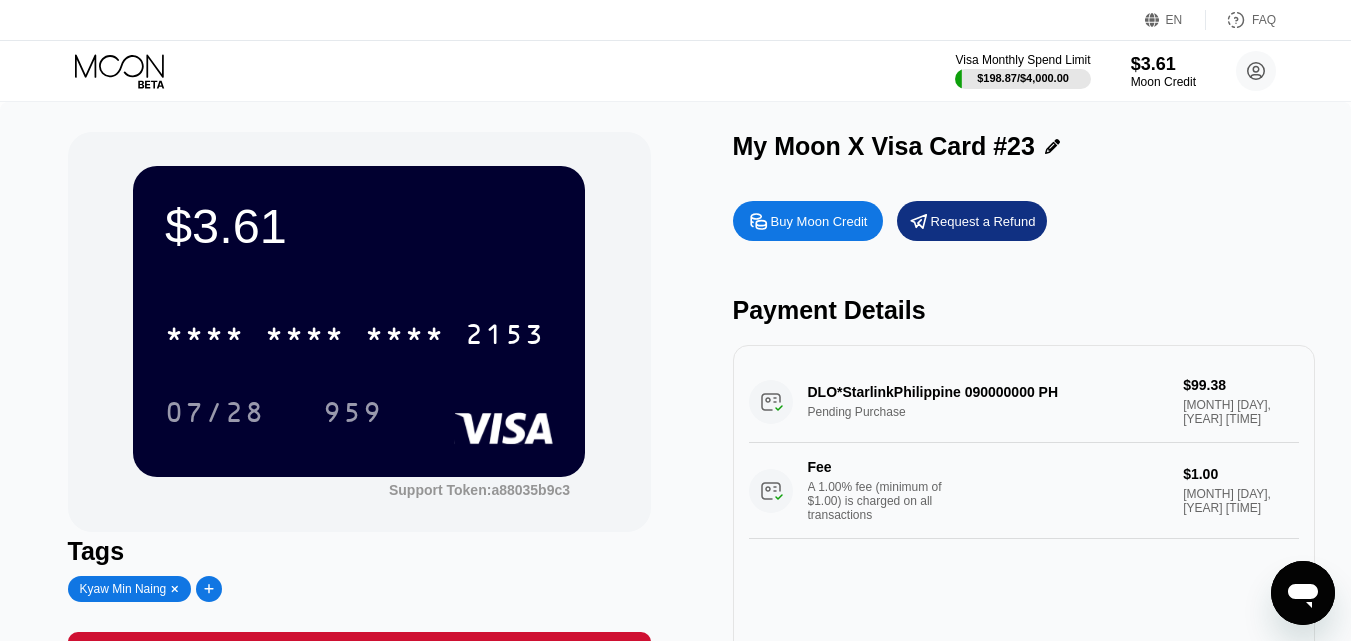click 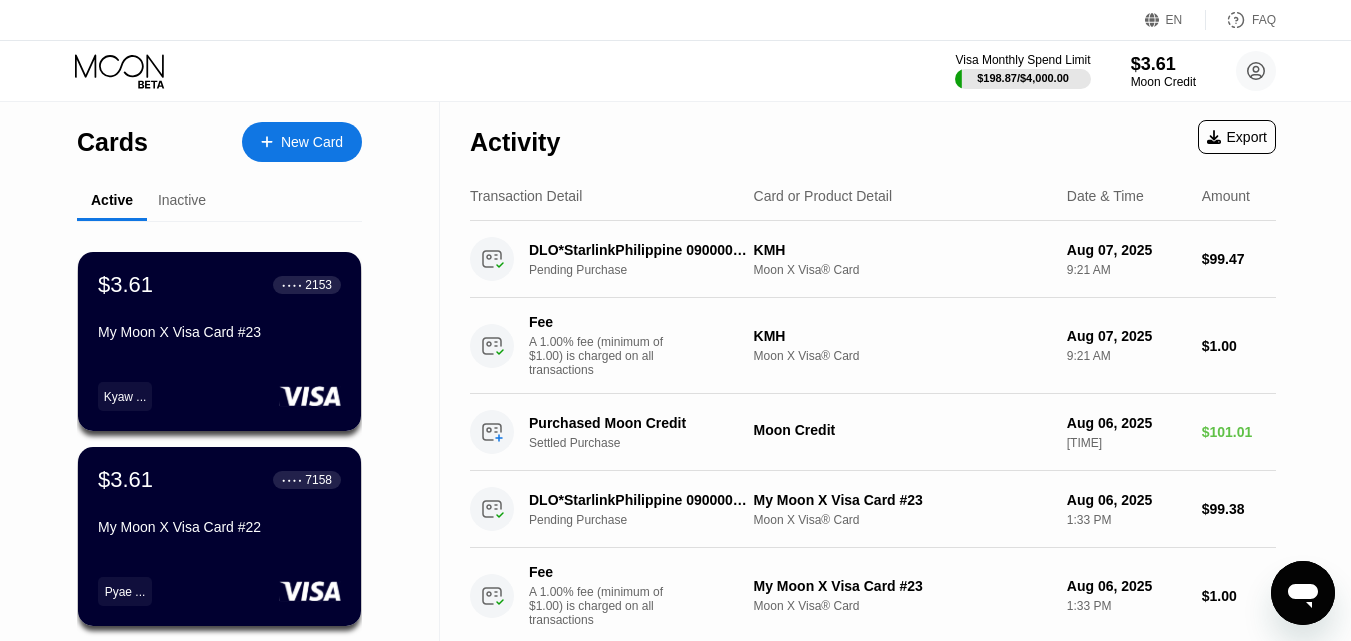 click on "Inactive" at bounding box center [182, 200] 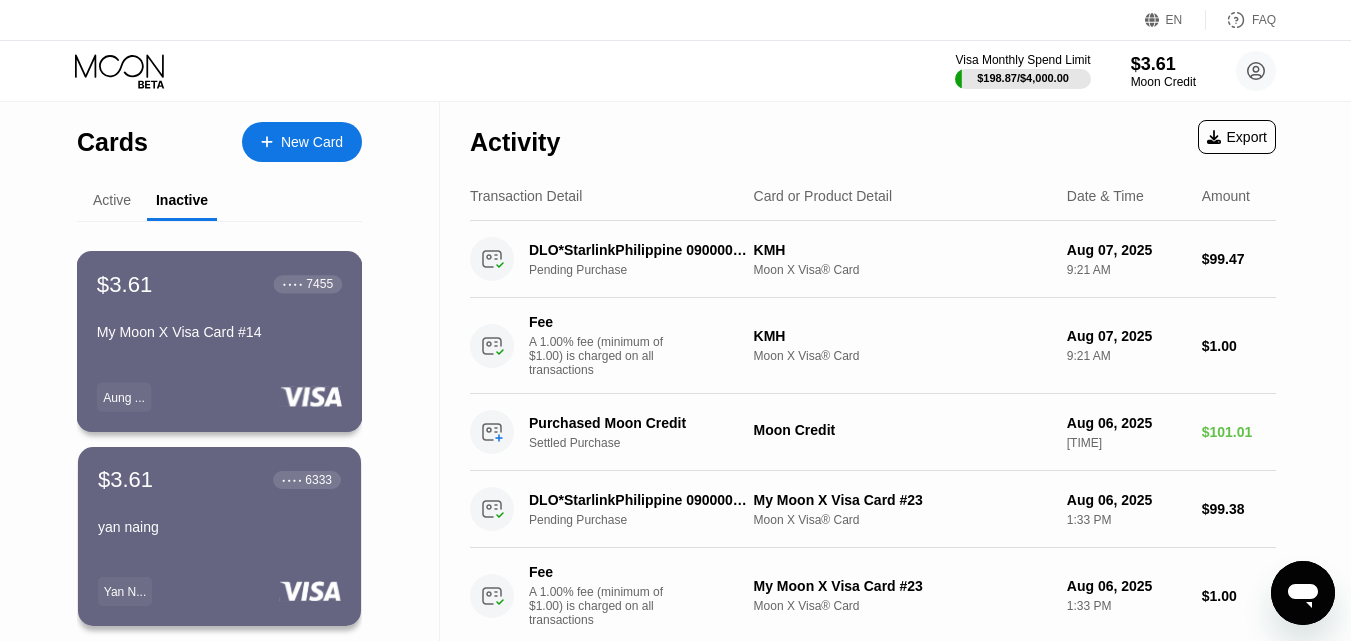 click on "$3.61 ● ● ● ● 7455 My Moon X Visa Card #14 Aung ..." at bounding box center [220, 341] 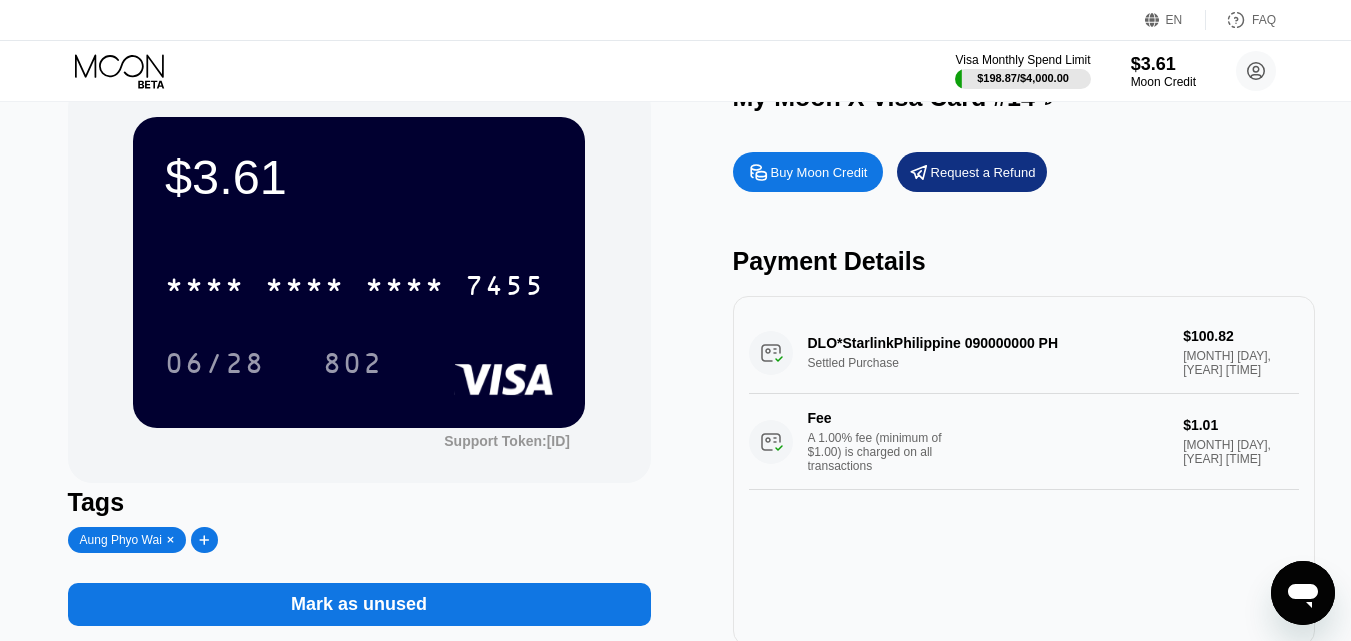 scroll, scrollTop: 0, scrollLeft: 0, axis: both 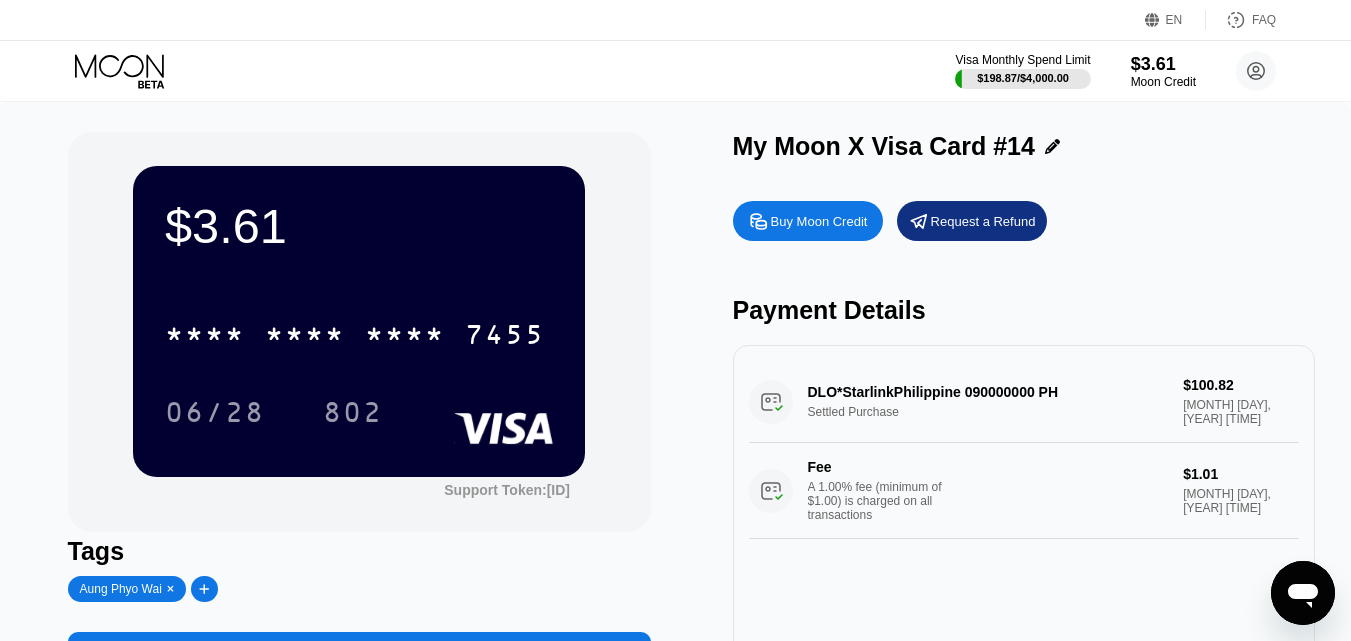 click on "DLO*StarlinkPhilippine   090000000    PH Settled Purchase $100.82 [MONTH] [DAY], [YEAR] [TIME] Fee A 1.00% fee (minimum of $1.00) is charged on all transactions $1.01 [MONTH] [DAY], [YEAR] [TIME]" at bounding box center (1024, 450) 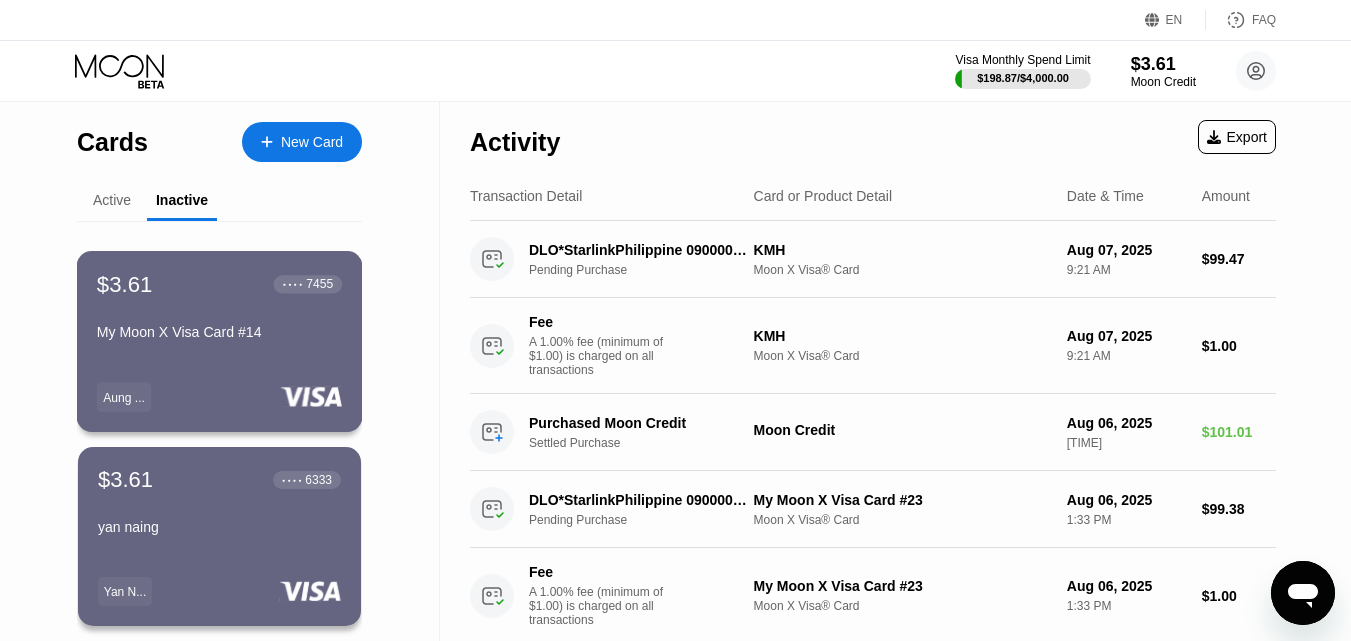click on "My Moon X Visa Card #14" at bounding box center (219, 332) 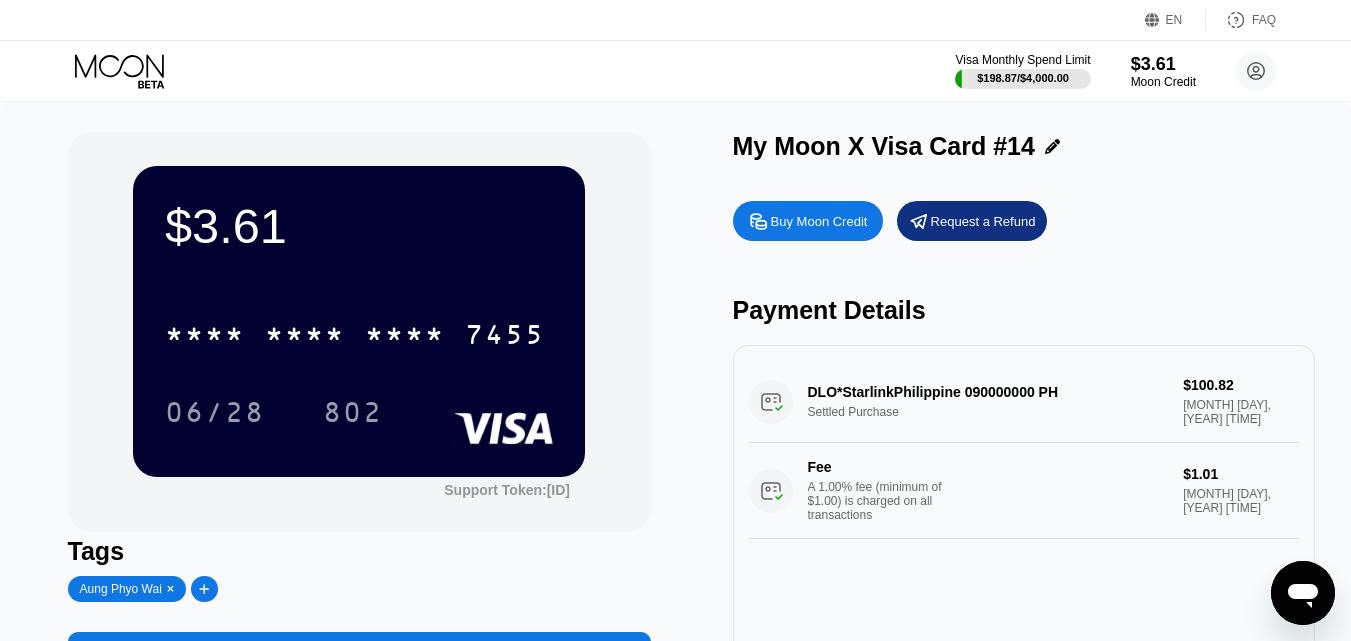 scroll, scrollTop: 300, scrollLeft: 0, axis: vertical 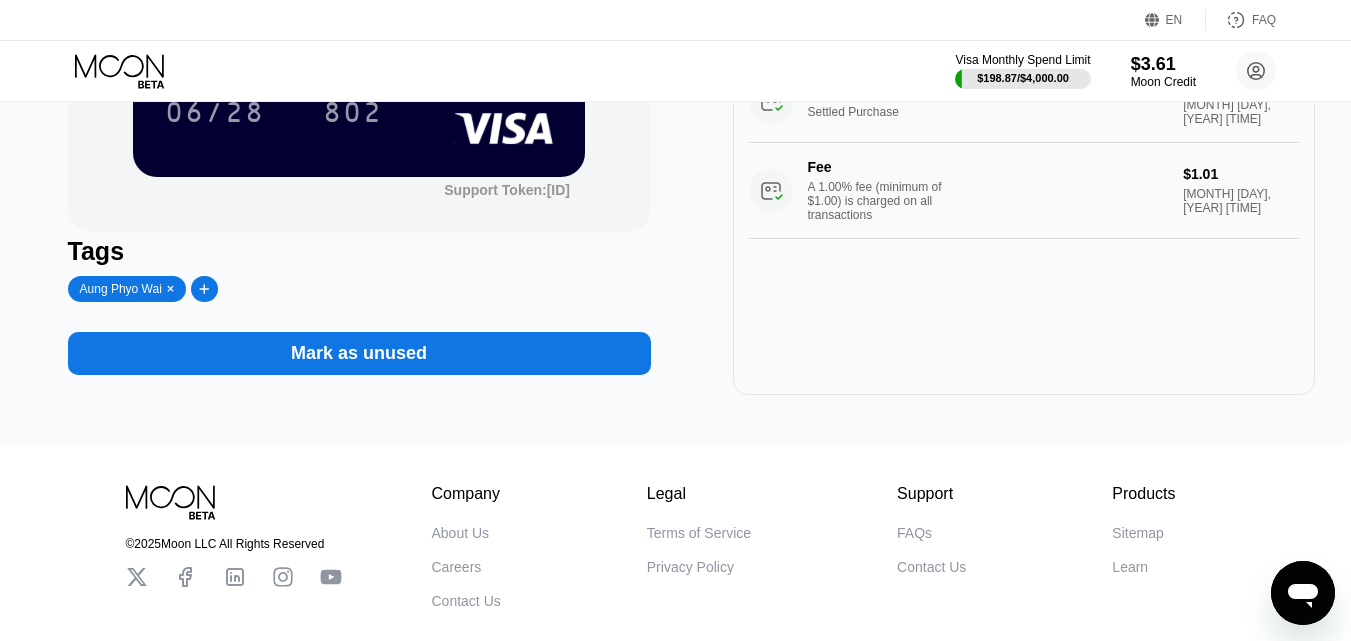 click on "Mark as unused" at bounding box center [359, 353] 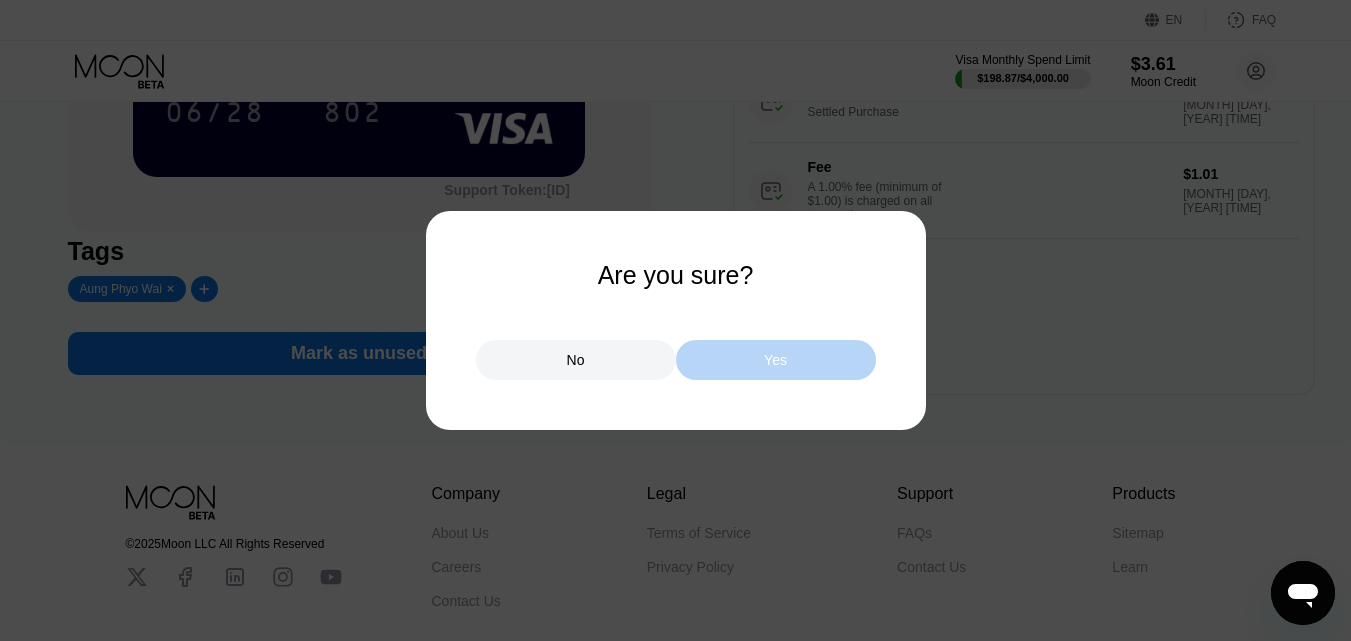 click on "Yes" at bounding box center (776, 360) 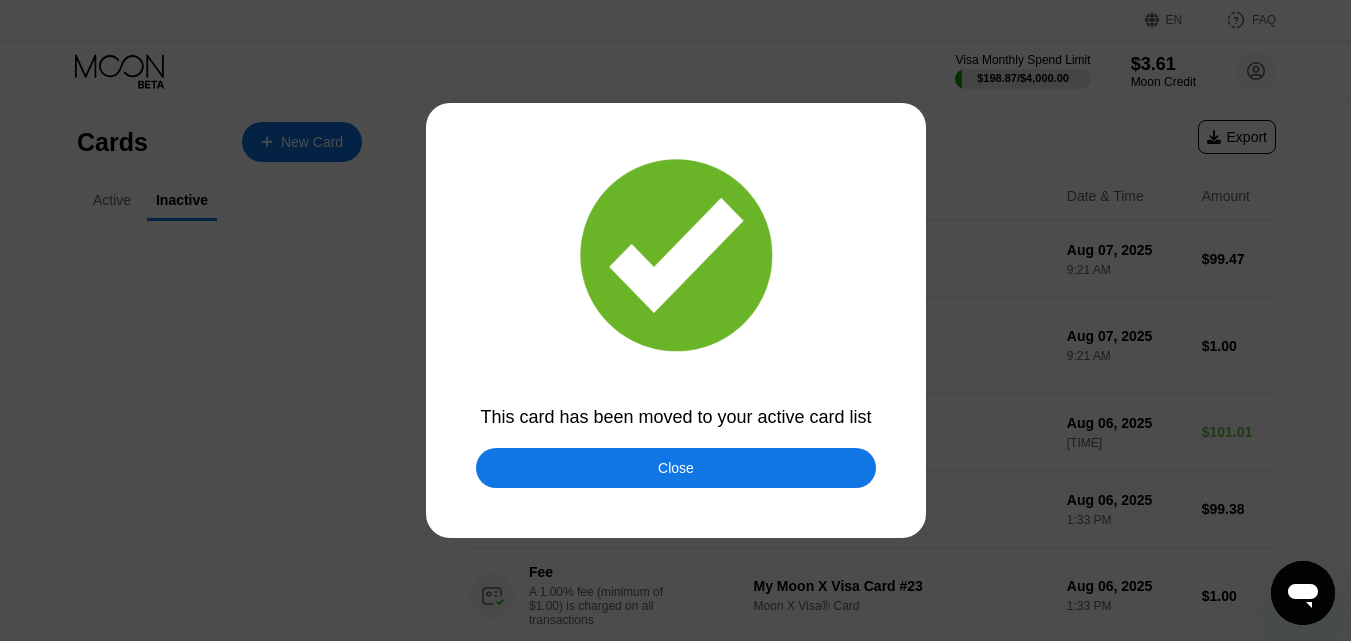 scroll, scrollTop: 0, scrollLeft: 0, axis: both 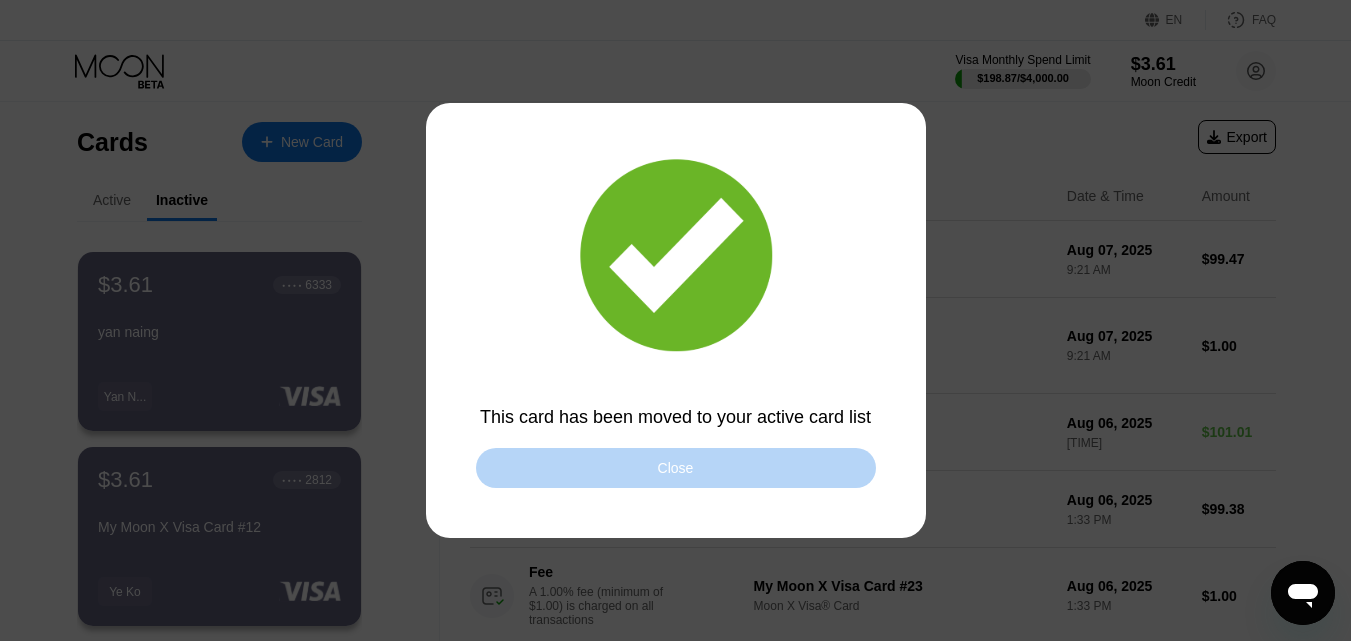 click on "Close" at bounding box center [676, 468] 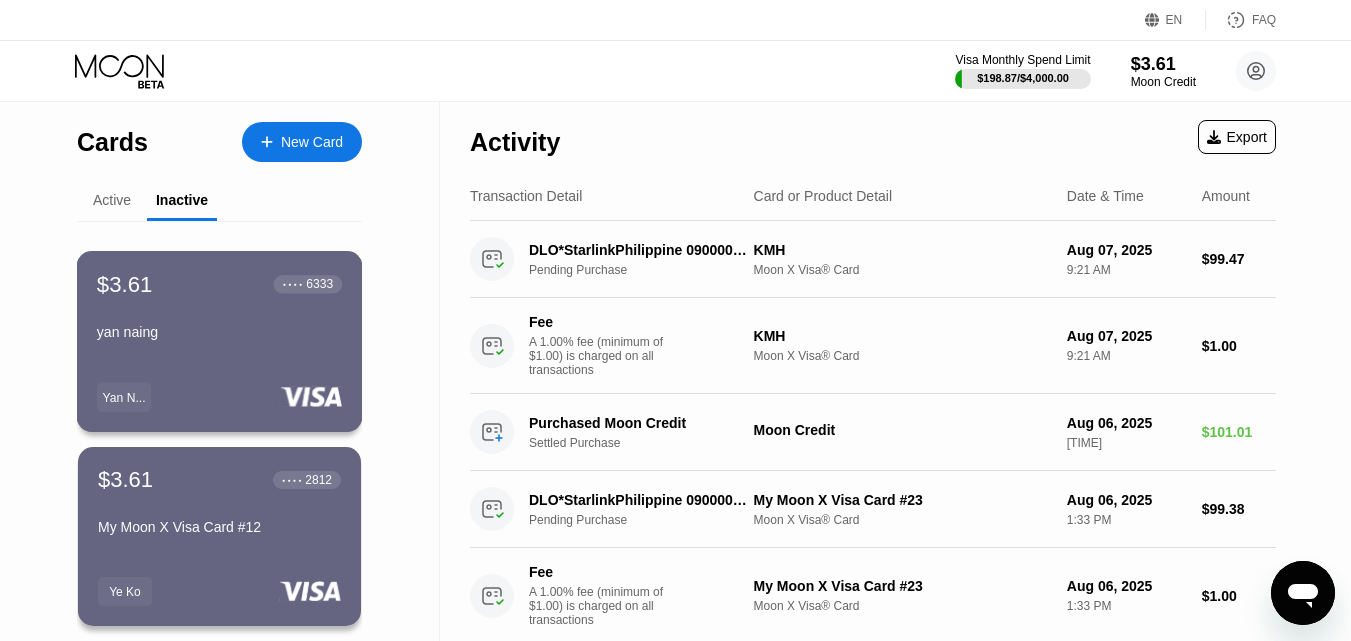 click on "$3.61 ● ● ● ● 6333" at bounding box center (219, 284) 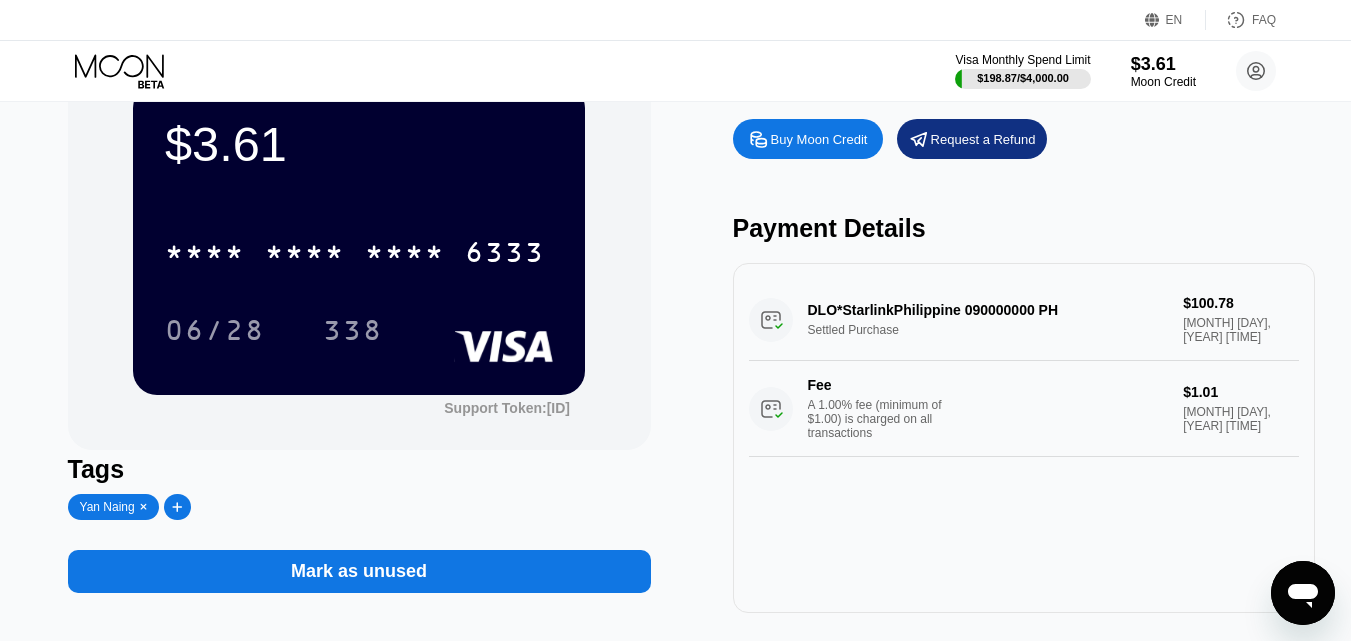 scroll, scrollTop: 100, scrollLeft: 0, axis: vertical 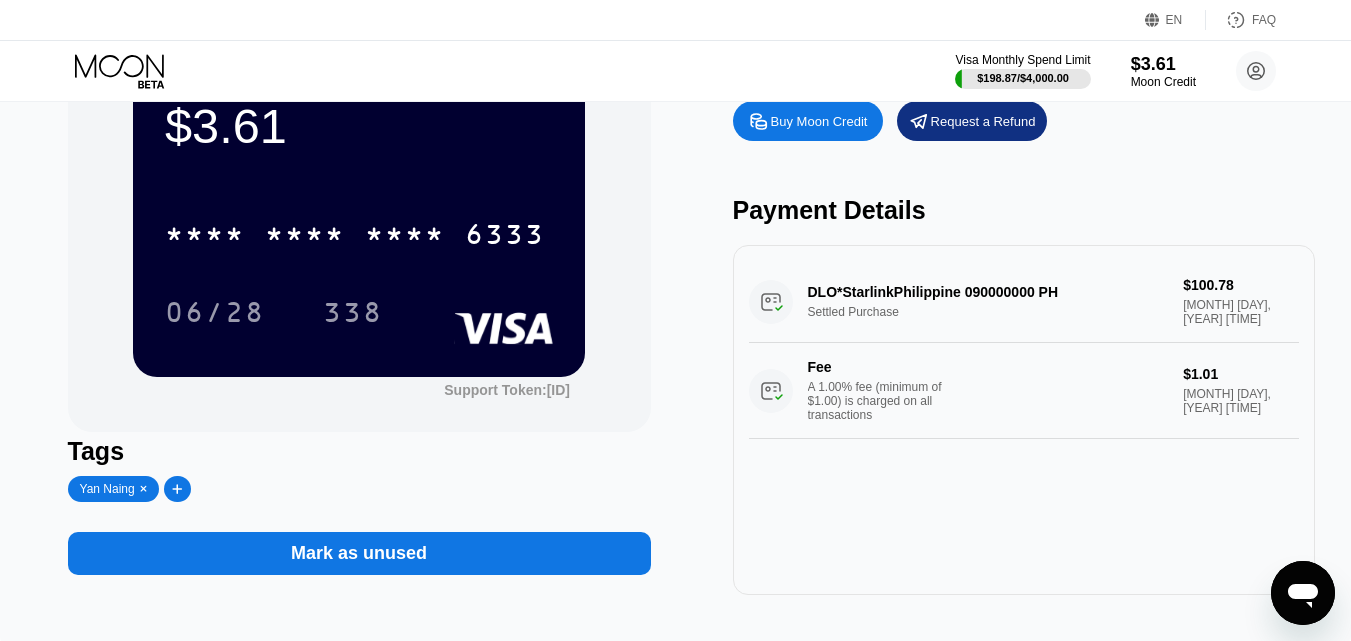 click on "Mark as unused" at bounding box center [359, 553] 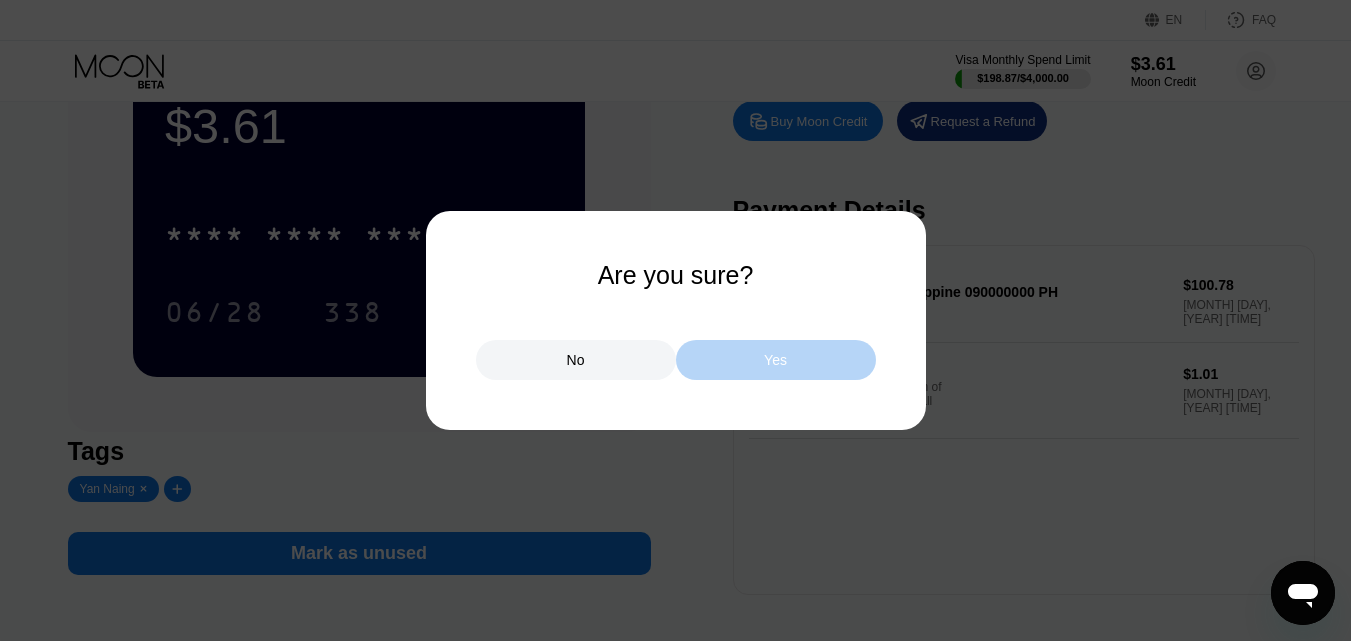 click on "Yes" at bounding box center [776, 360] 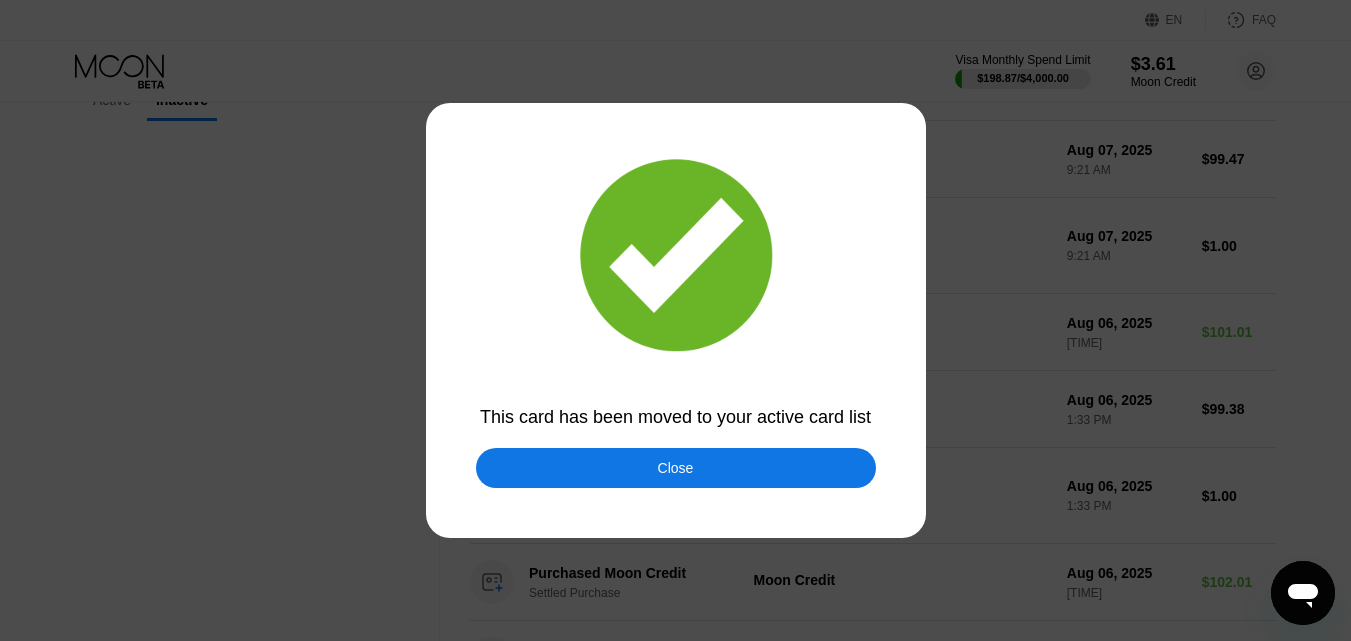 scroll, scrollTop: 0, scrollLeft: 0, axis: both 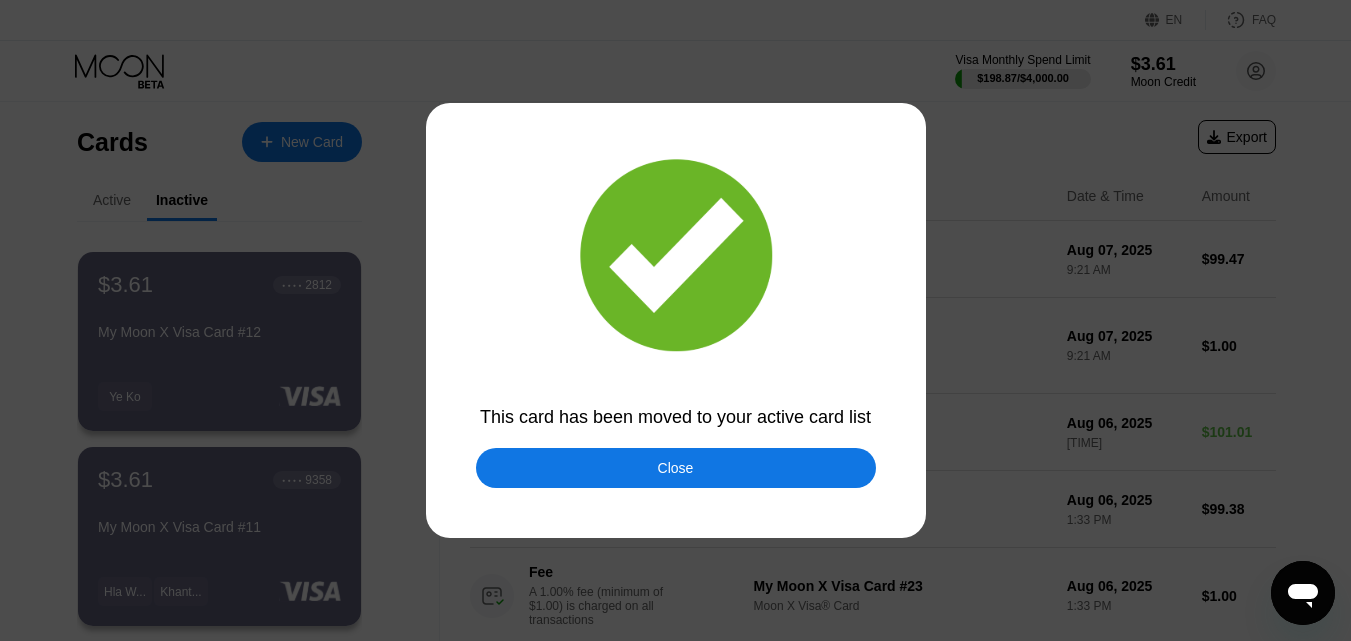 click on "Close" at bounding box center [676, 468] 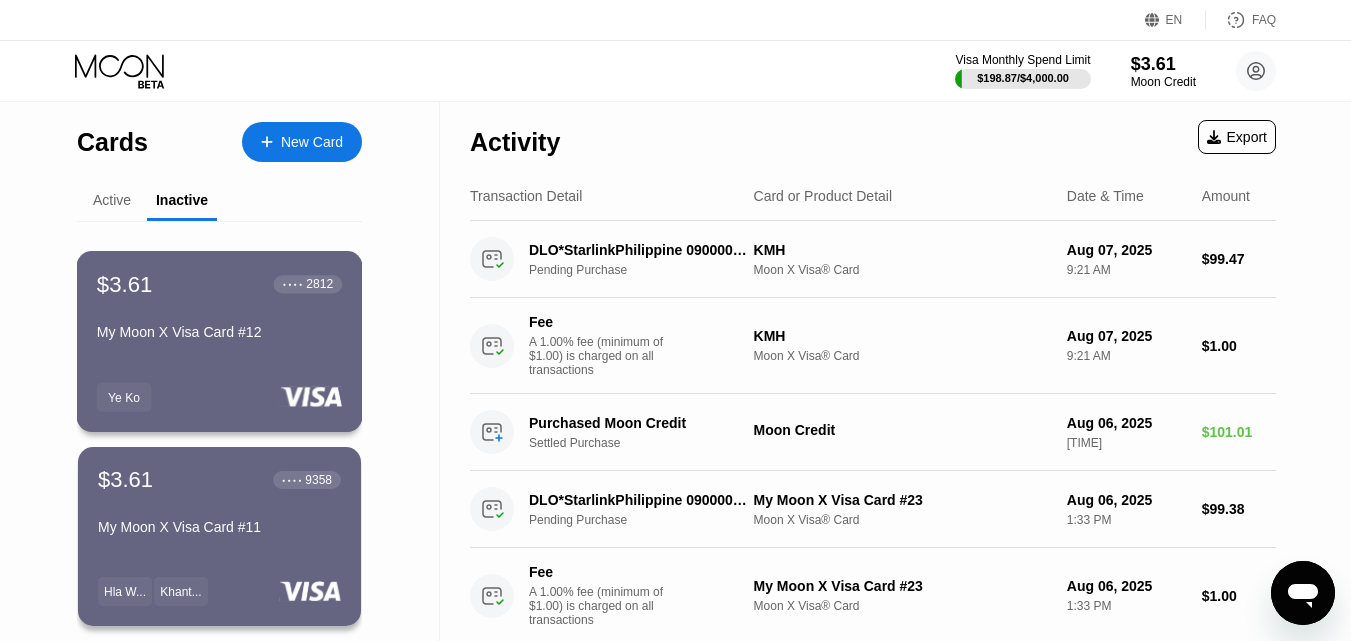 click on "My Moon X Visa Card #12" at bounding box center [219, 332] 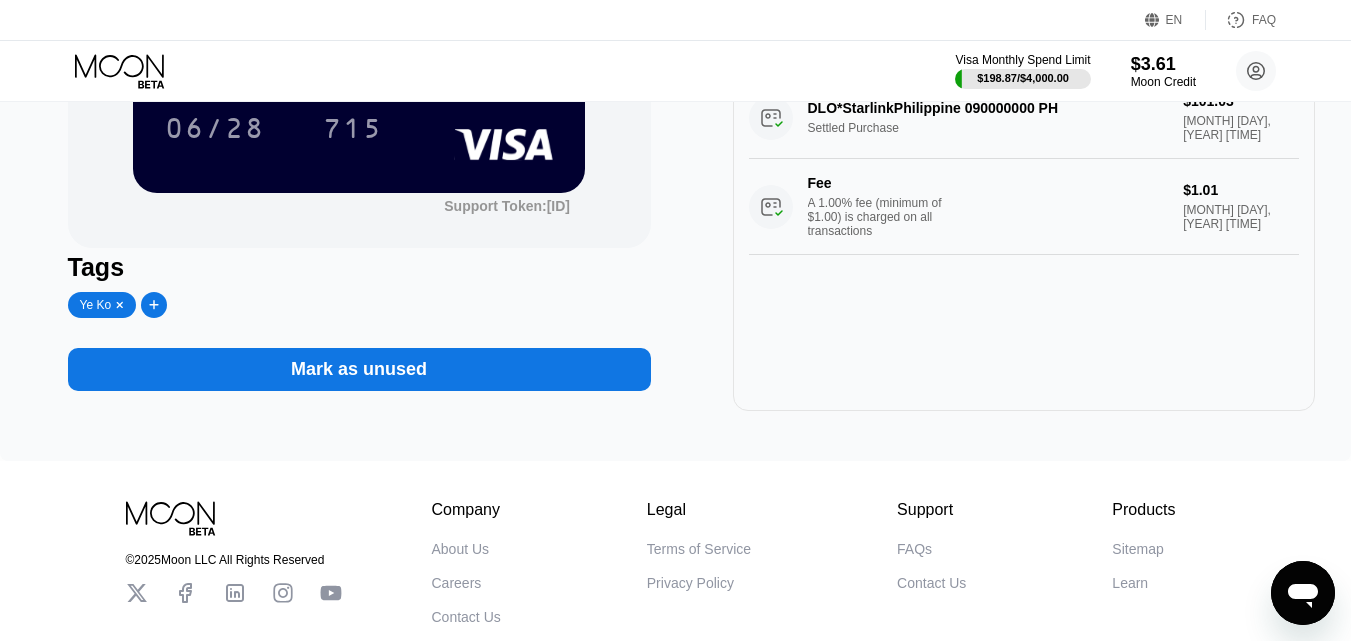 scroll, scrollTop: 300, scrollLeft: 0, axis: vertical 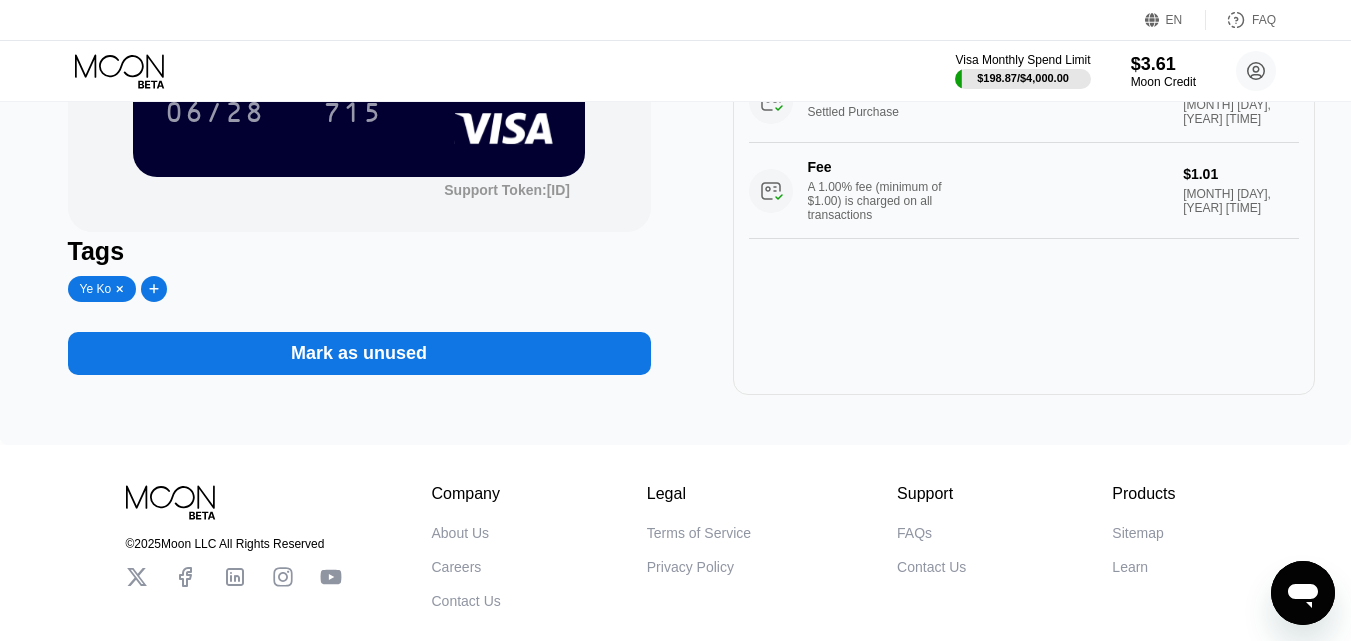click on "Mark as unused" at bounding box center (359, 353) 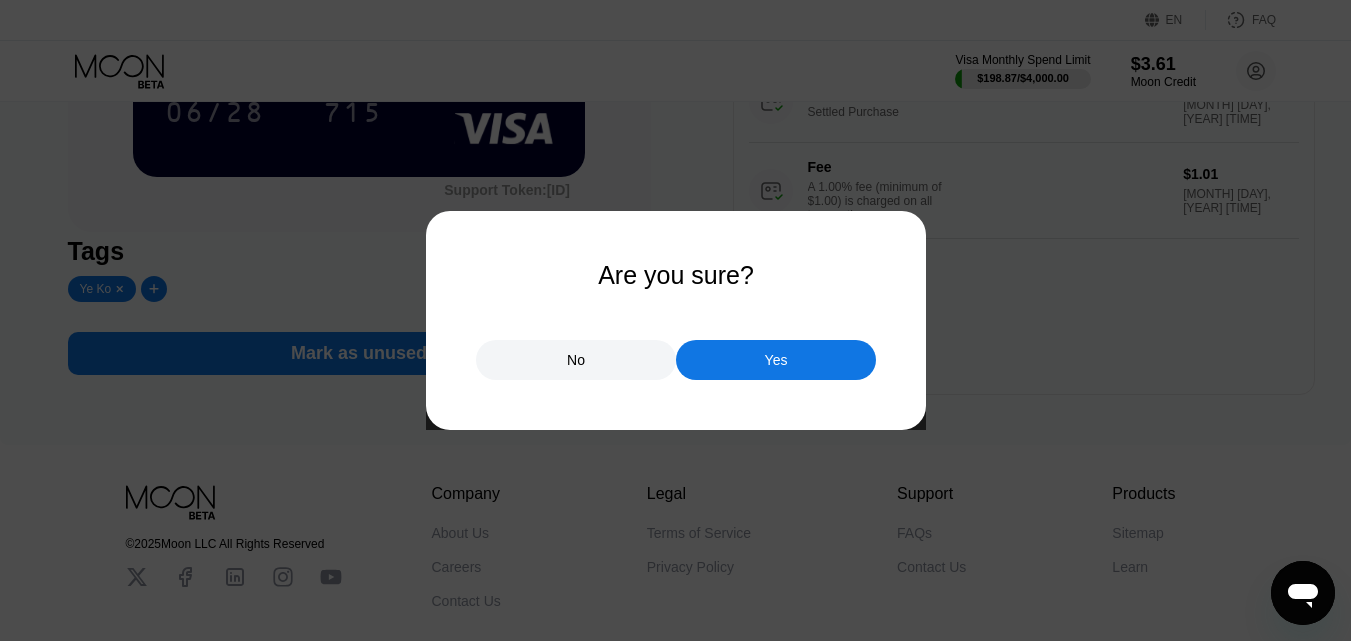 click on "Yes" at bounding box center (776, 360) 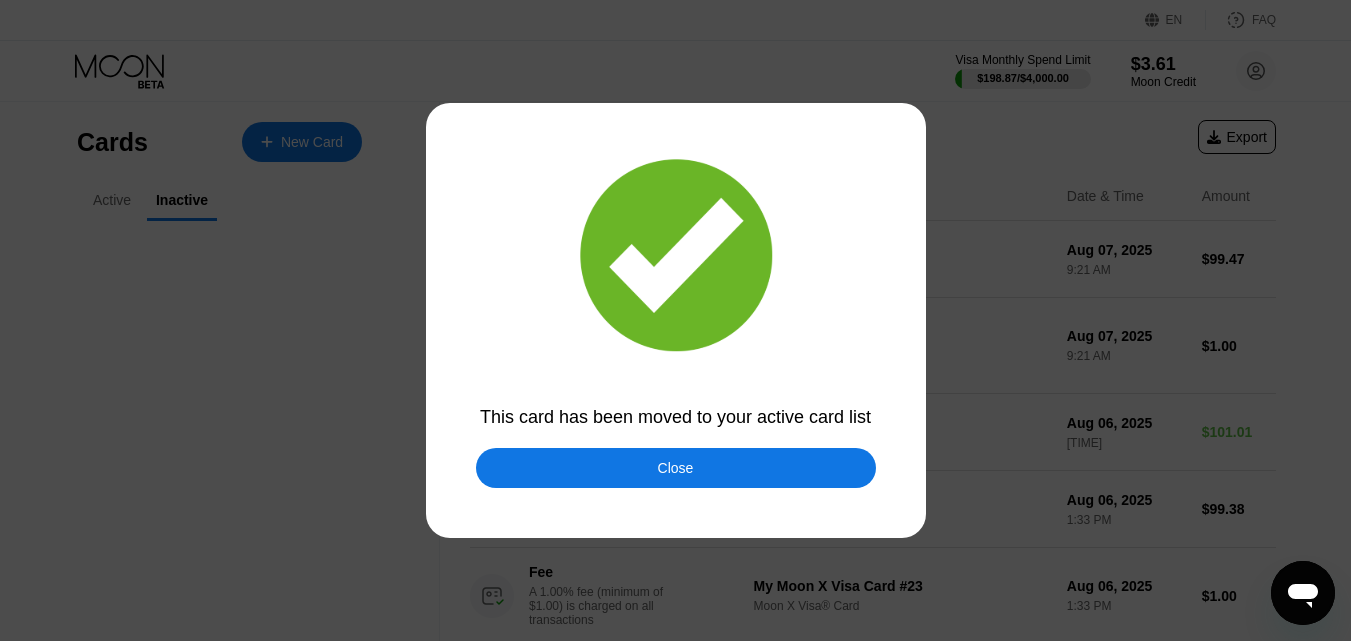 scroll, scrollTop: 0, scrollLeft: 0, axis: both 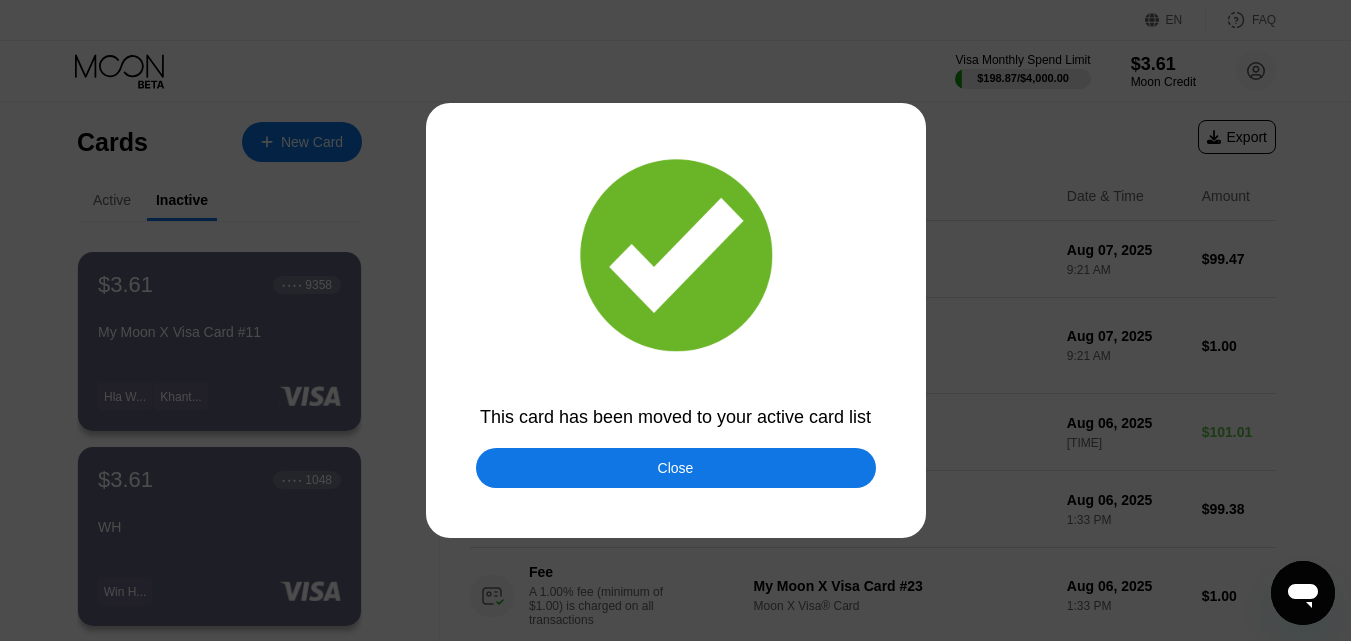 click on "Close" at bounding box center (676, 468) 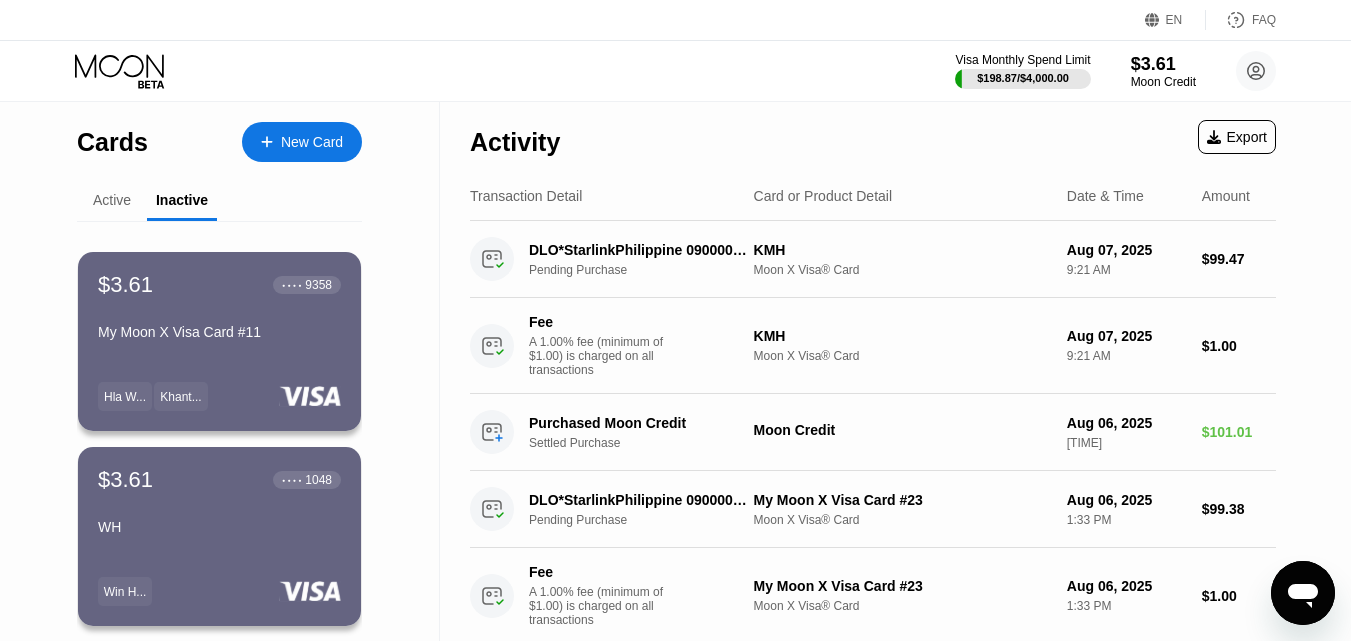 drag, startPoint x: 107, startPoint y: 202, endPoint x: 127, endPoint y: 208, distance: 20.880613 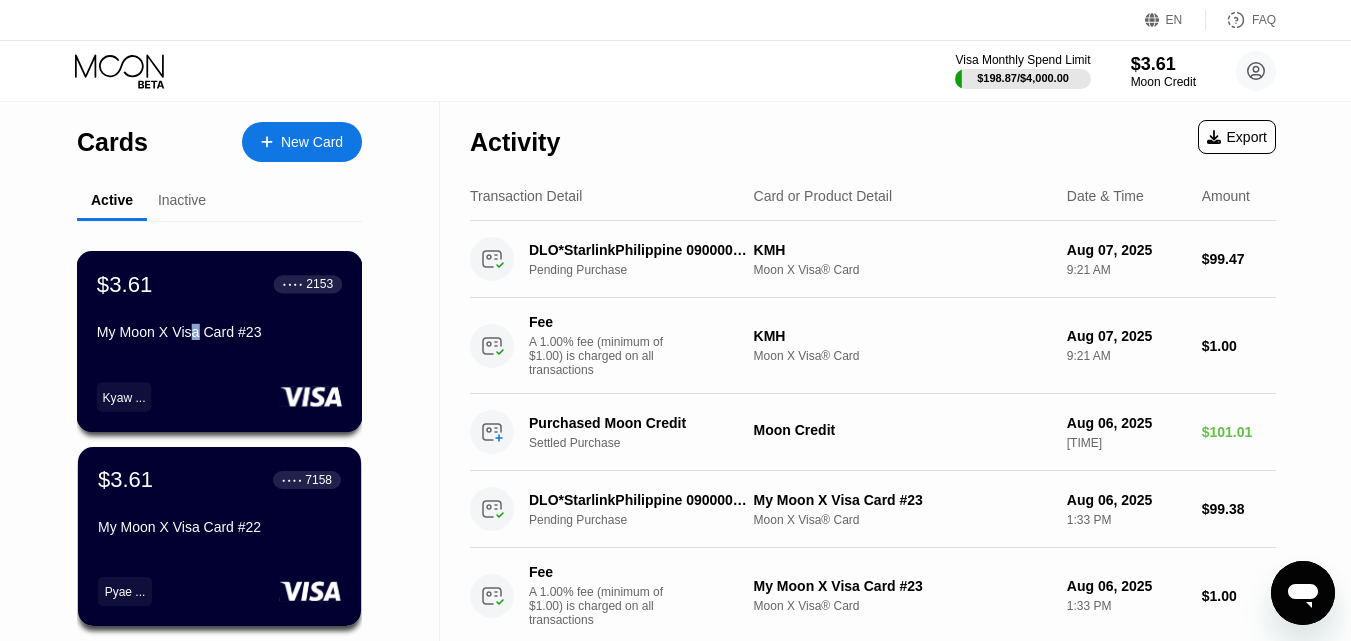 click on "My Moon X Visa Card #23" at bounding box center [219, 332] 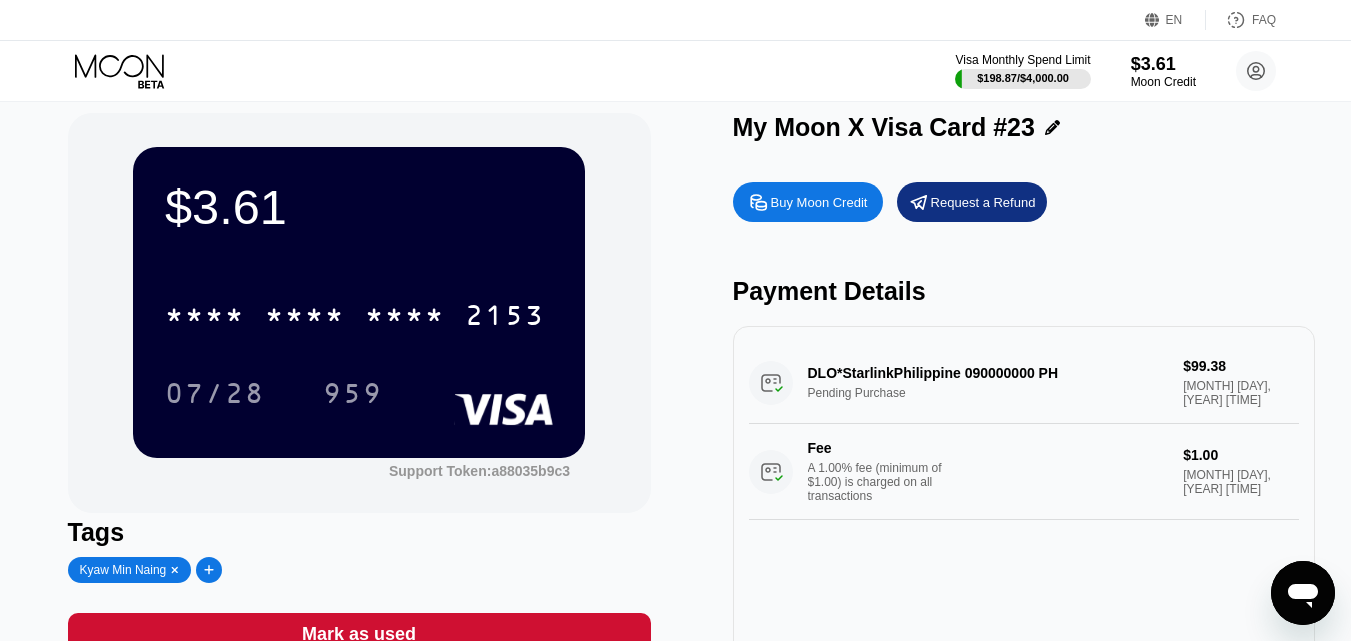 scroll, scrollTop: 0, scrollLeft: 0, axis: both 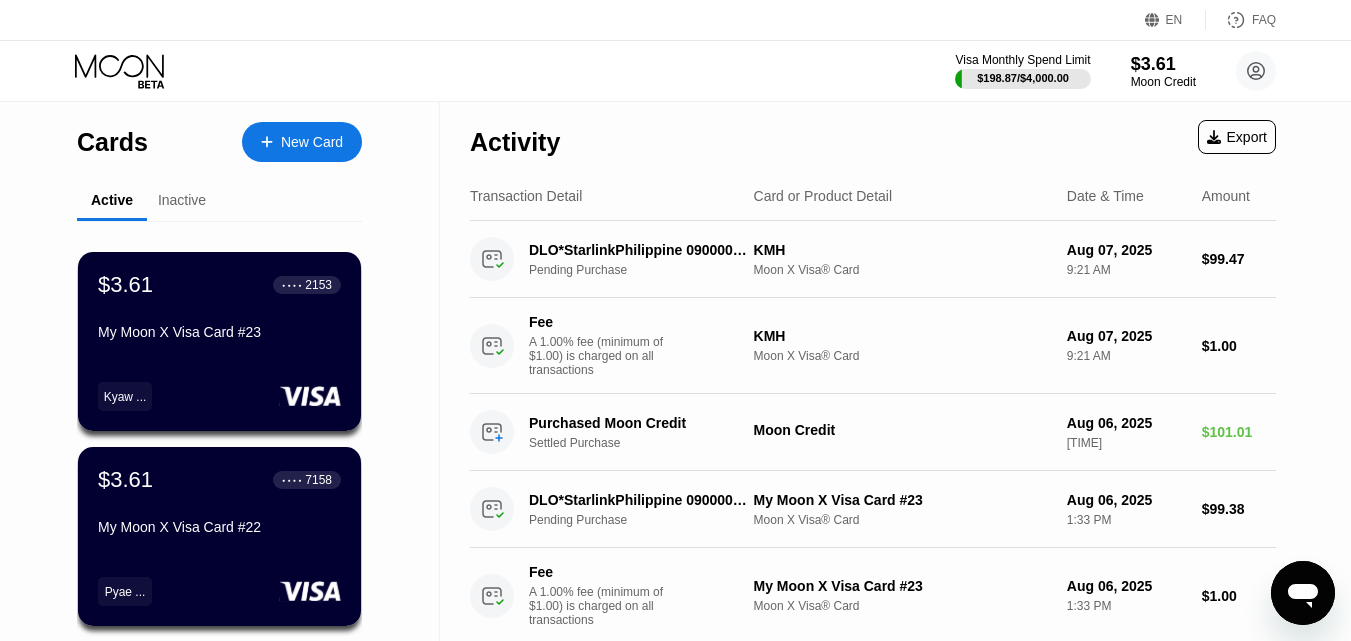 click on "Inactive" at bounding box center (182, 200) 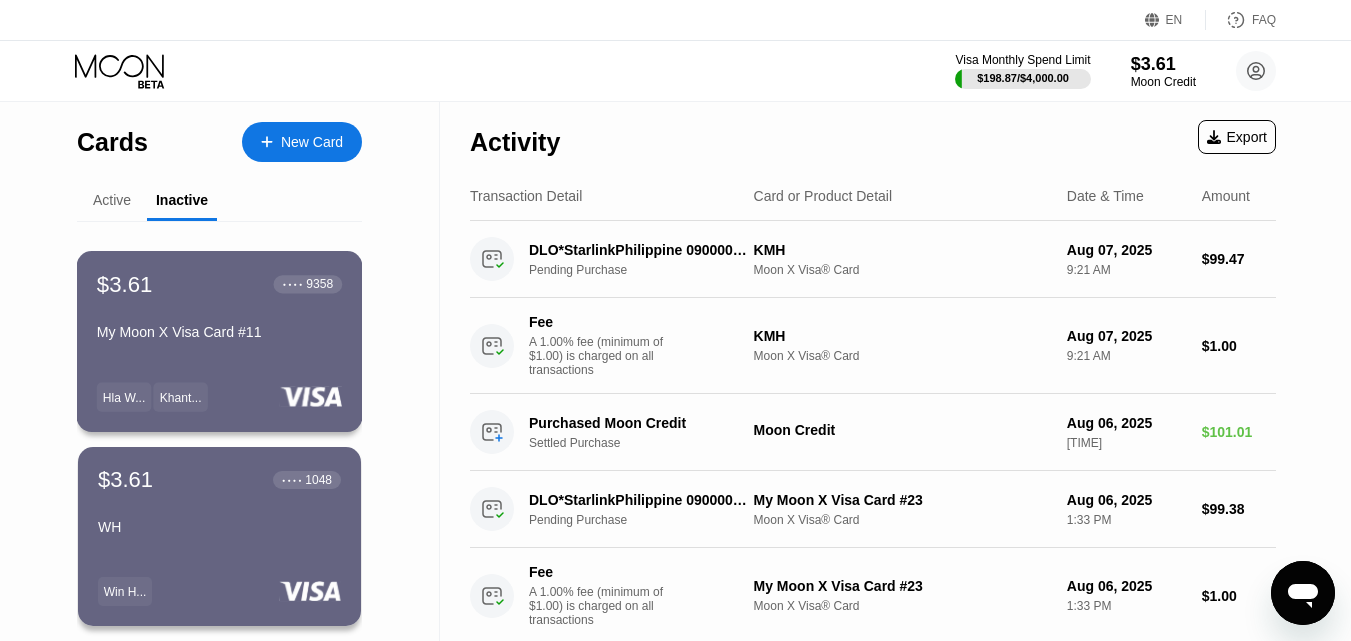 click on "$3.61" at bounding box center (125, 284) 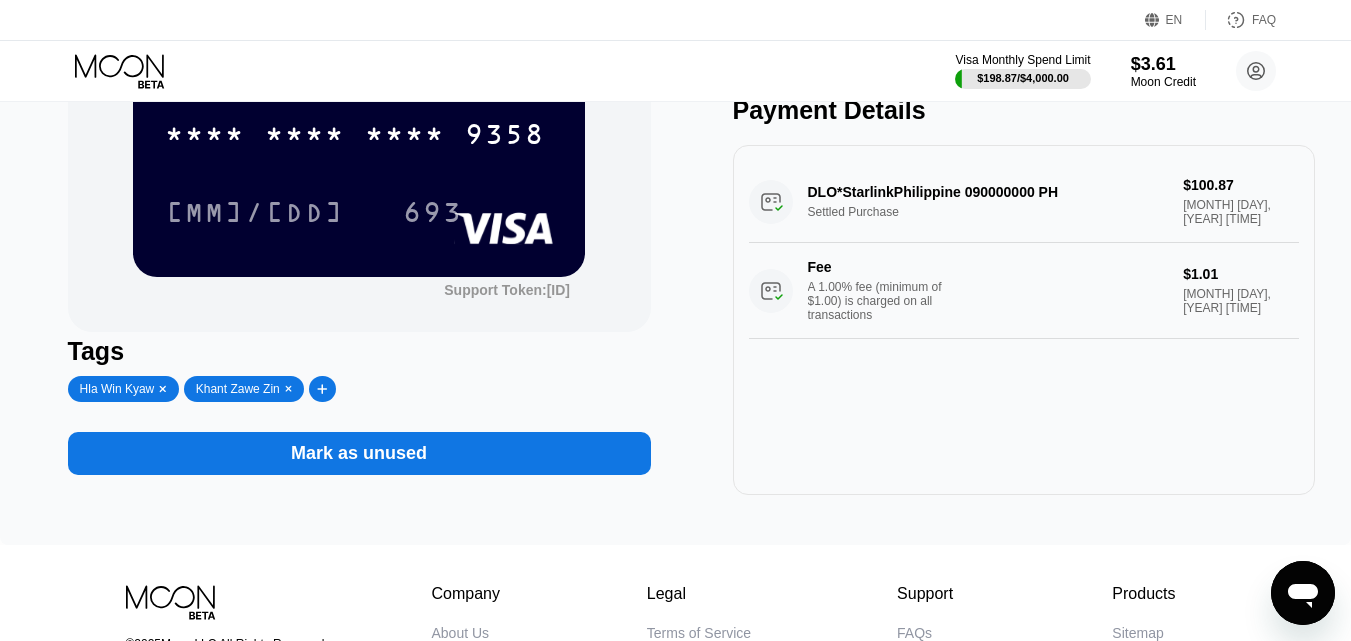 scroll, scrollTop: 300, scrollLeft: 0, axis: vertical 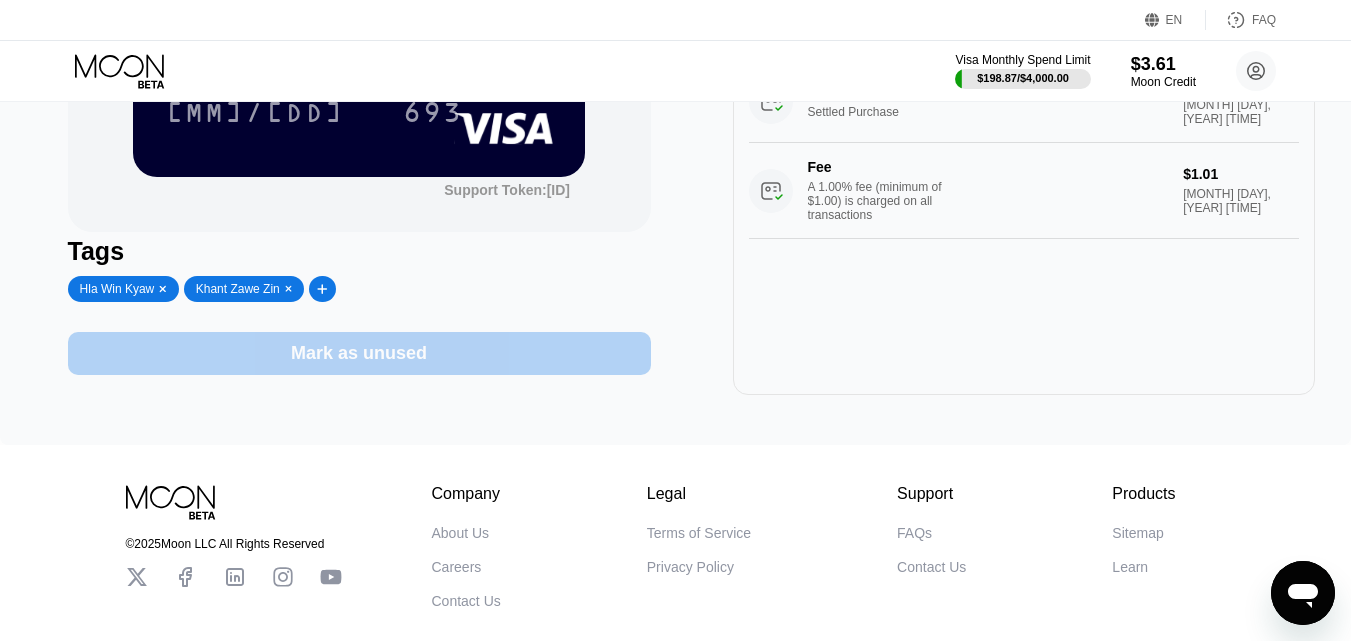click on "Mark as unused" at bounding box center [359, 353] 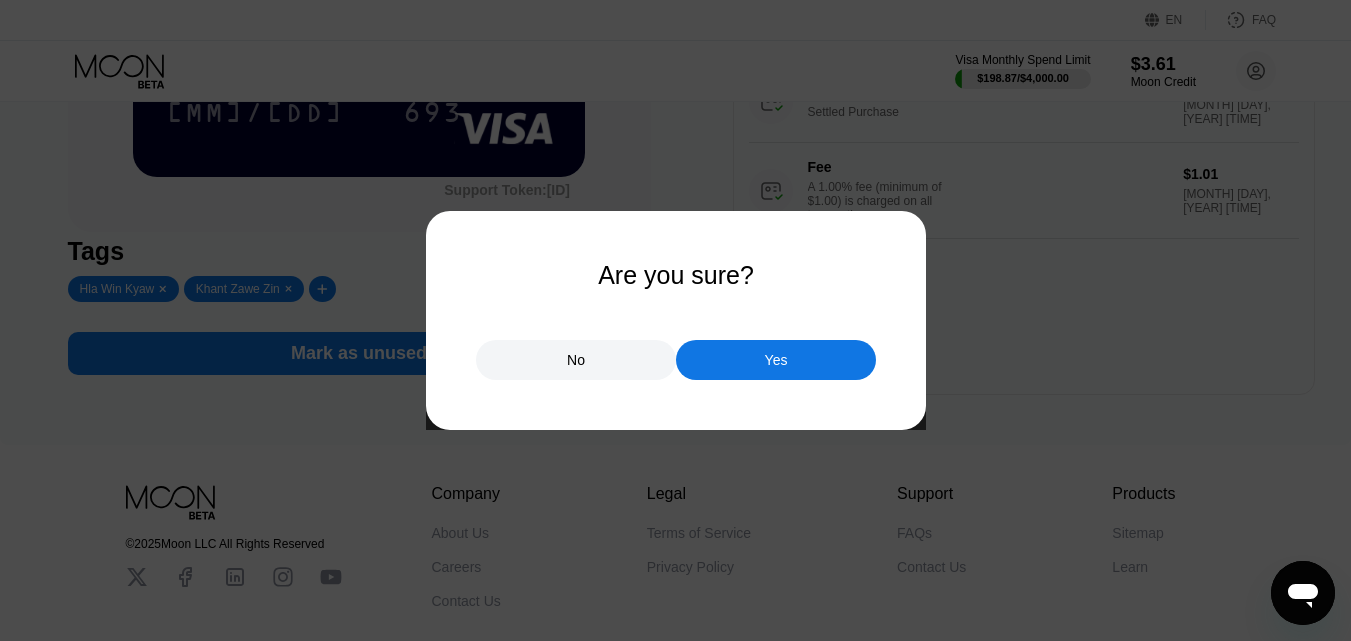 click on "Yes" at bounding box center (776, 360) 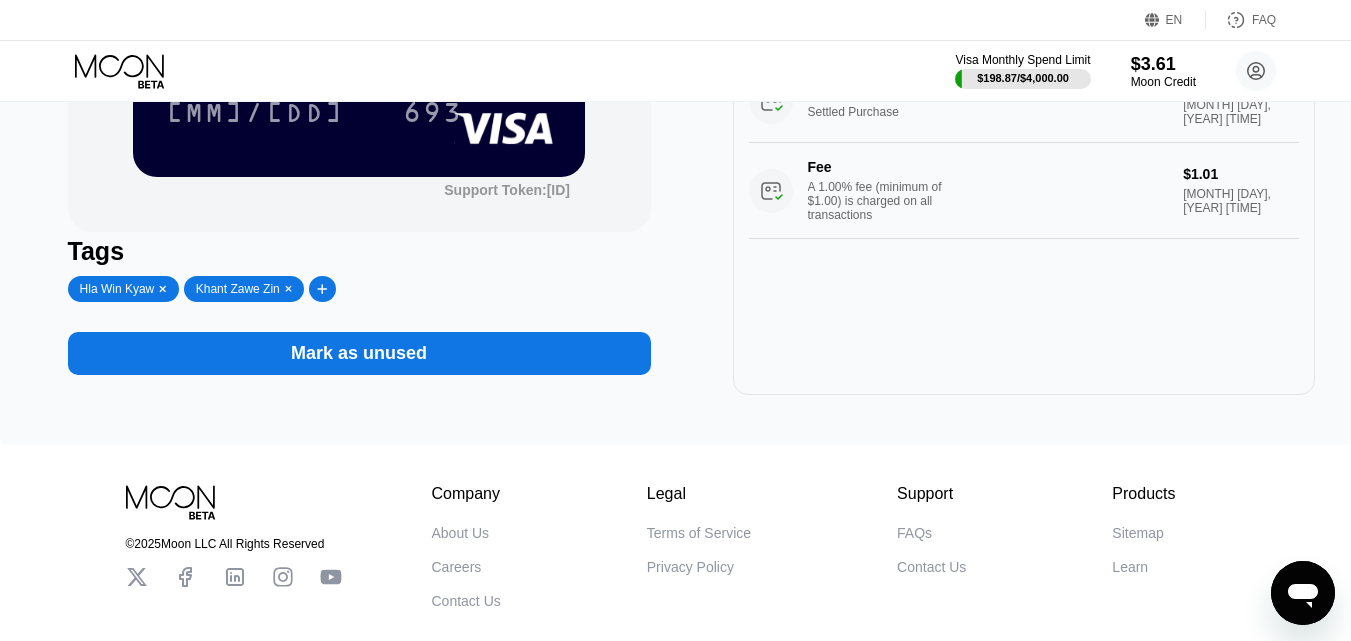 scroll, scrollTop: 0, scrollLeft: 0, axis: both 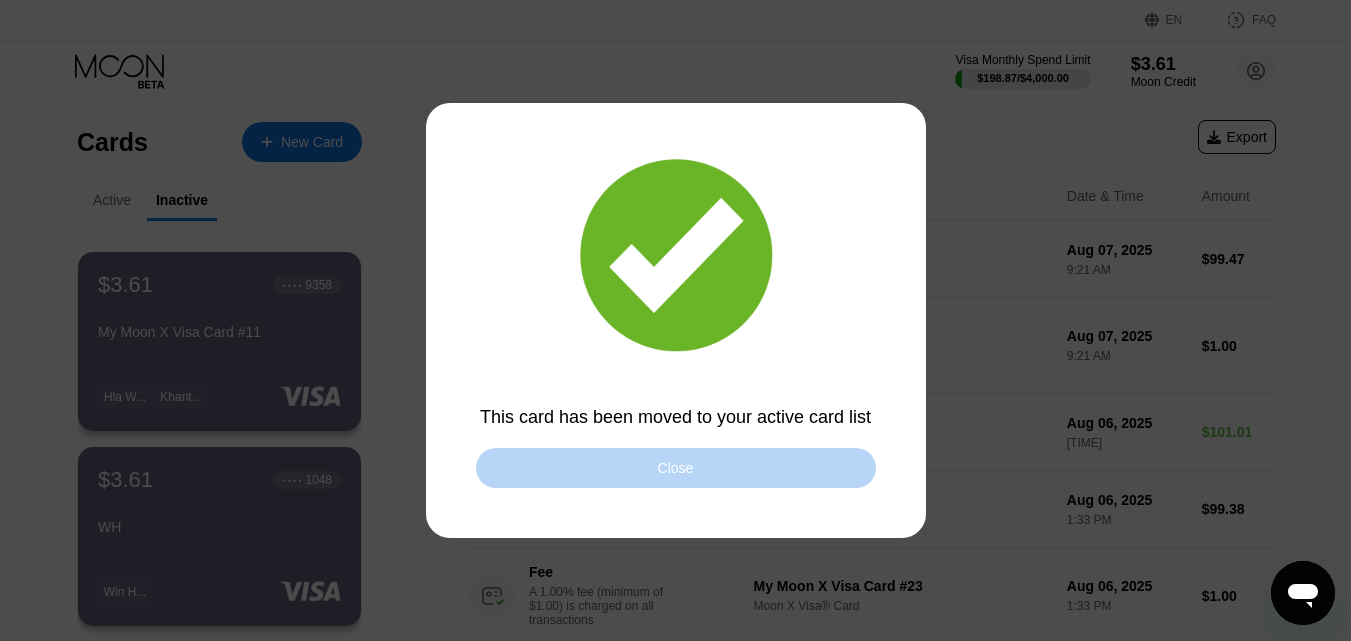 click on "Close" at bounding box center (676, 468) 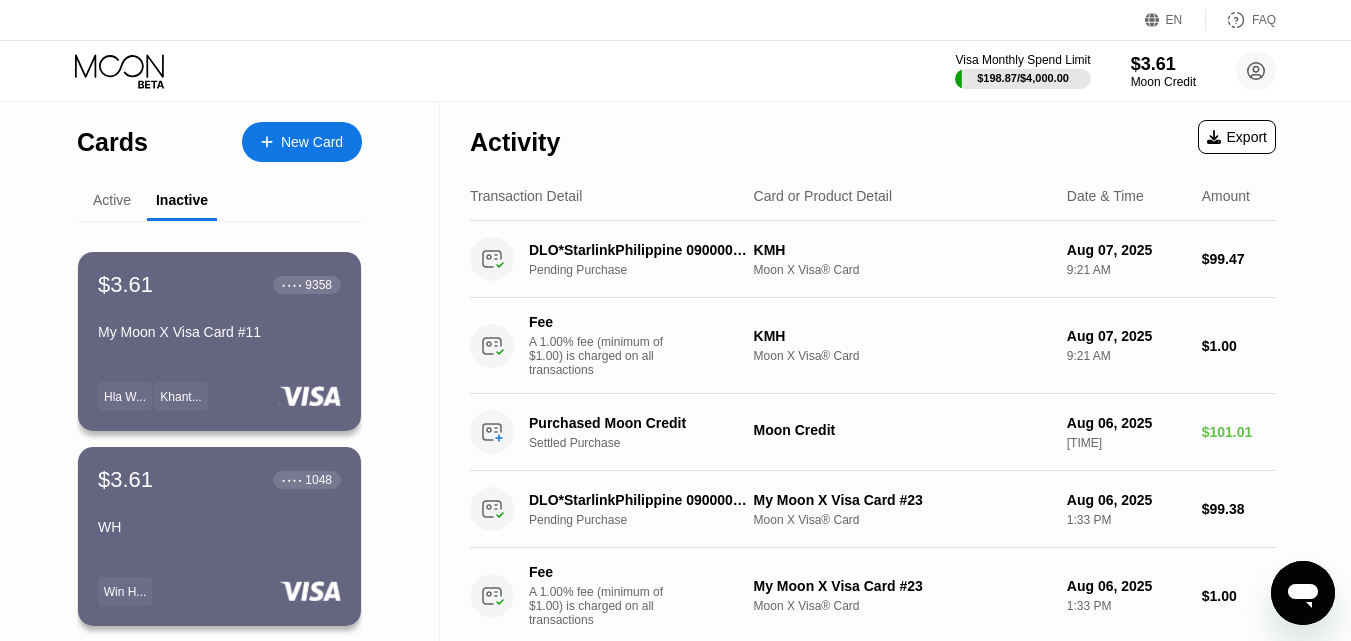 click on "$3.61 ● ● ● ● 9358 My Moon X Visa Card #11" at bounding box center [219, 310] 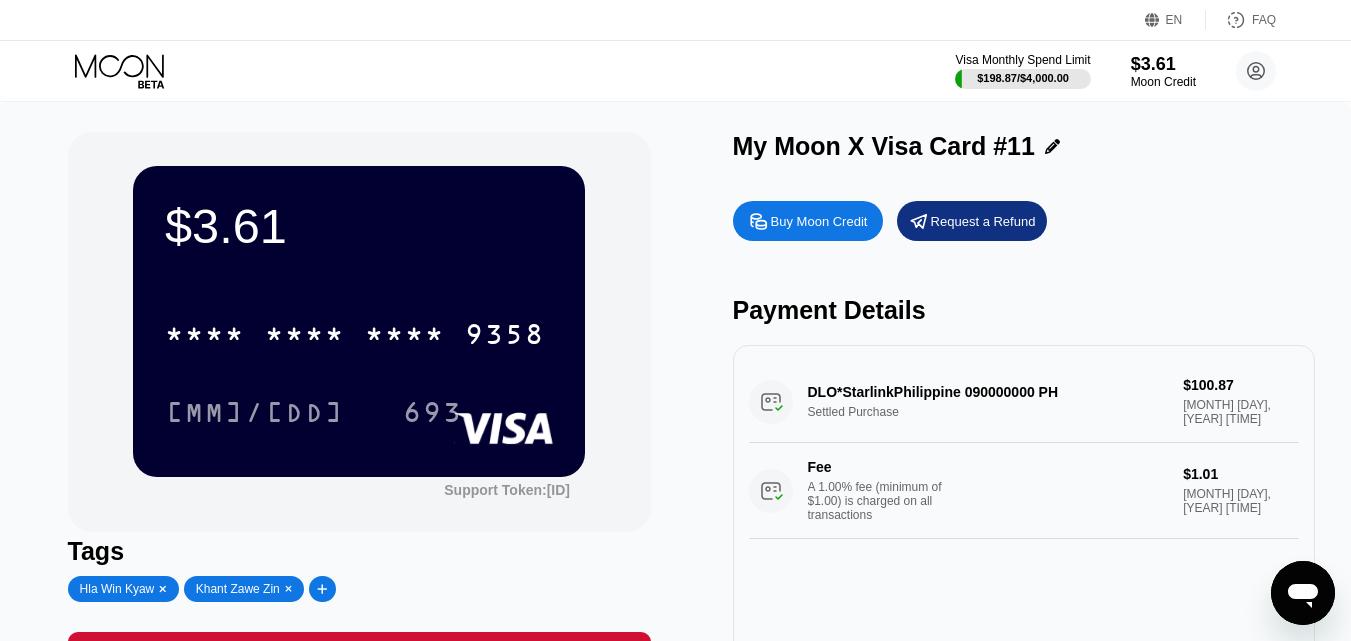 scroll, scrollTop: 400, scrollLeft: 0, axis: vertical 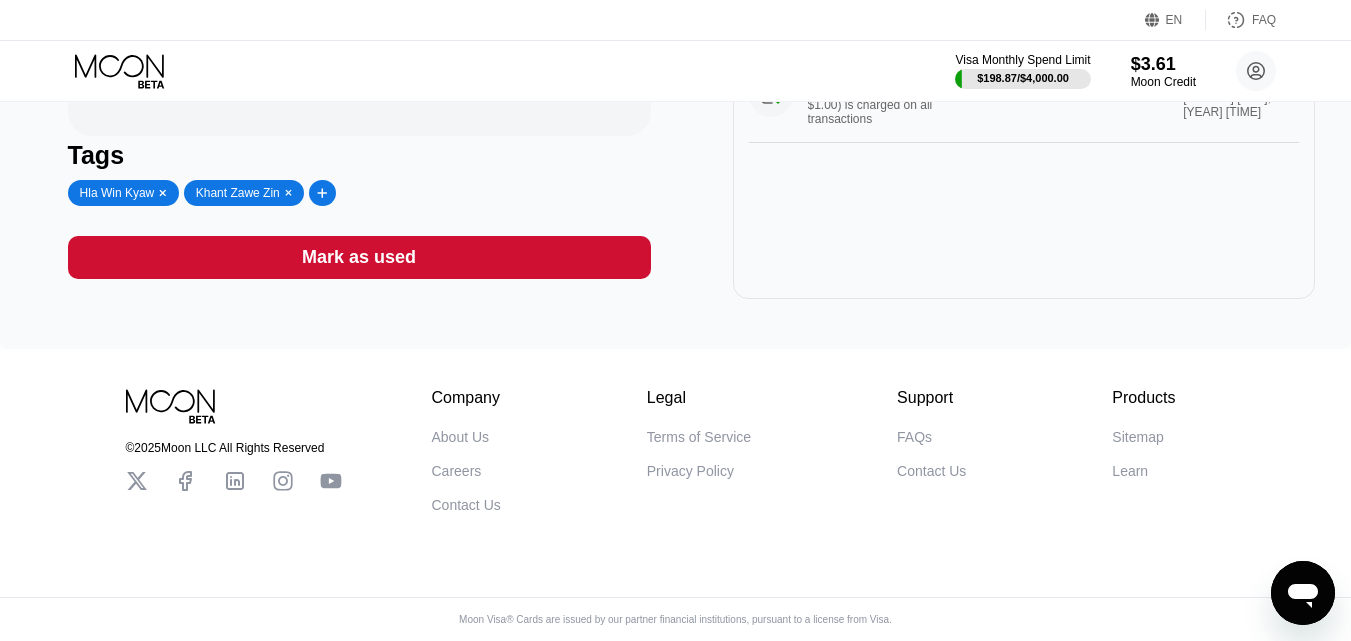 click on "Mark as used" at bounding box center [359, 257] 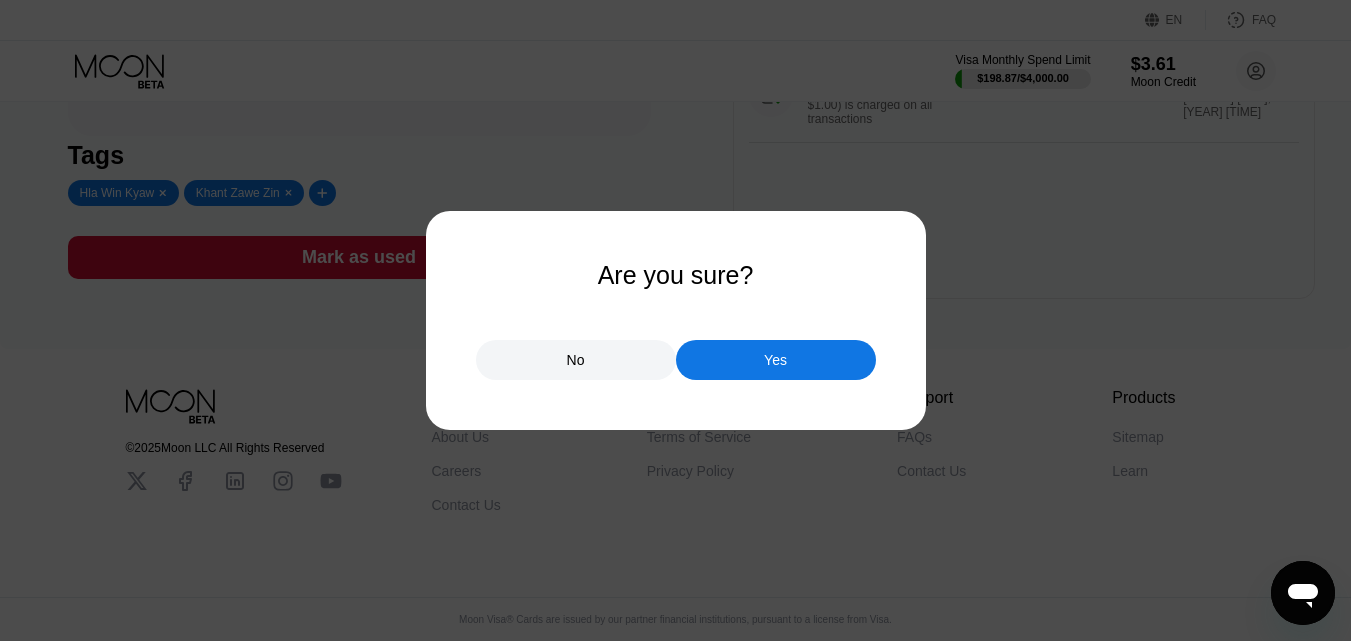 click on "Yes" at bounding box center (775, 360) 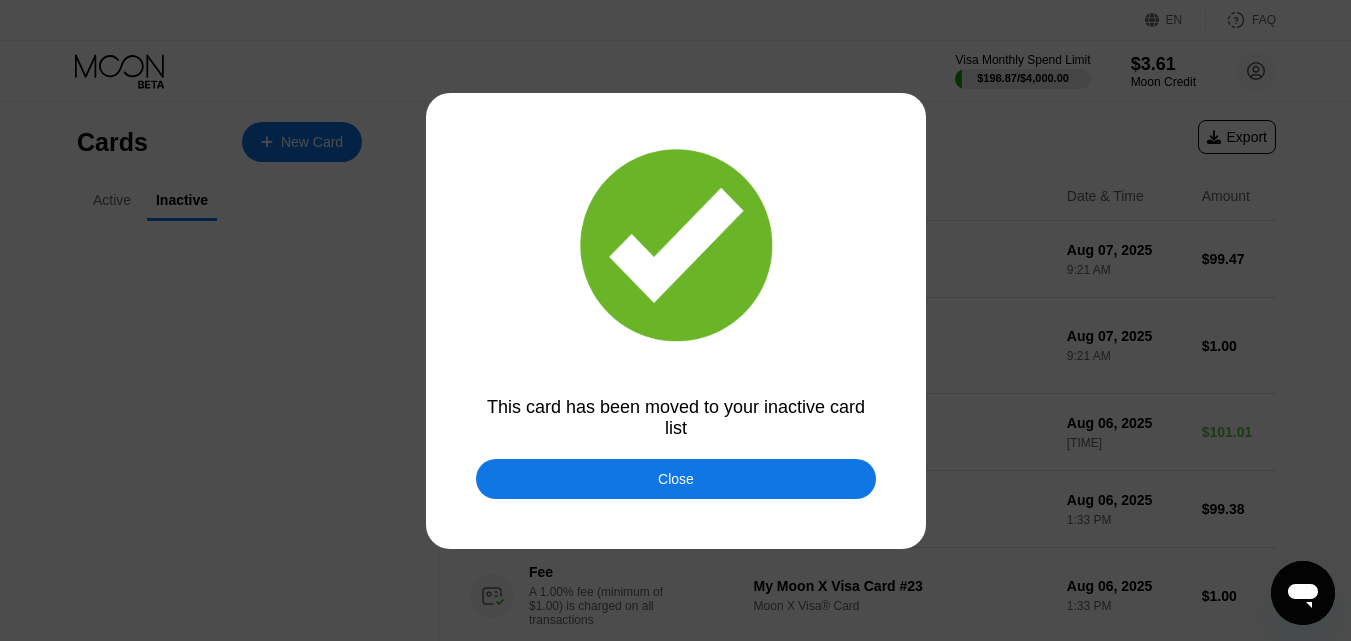 scroll, scrollTop: 0, scrollLeft: 0, axis: both 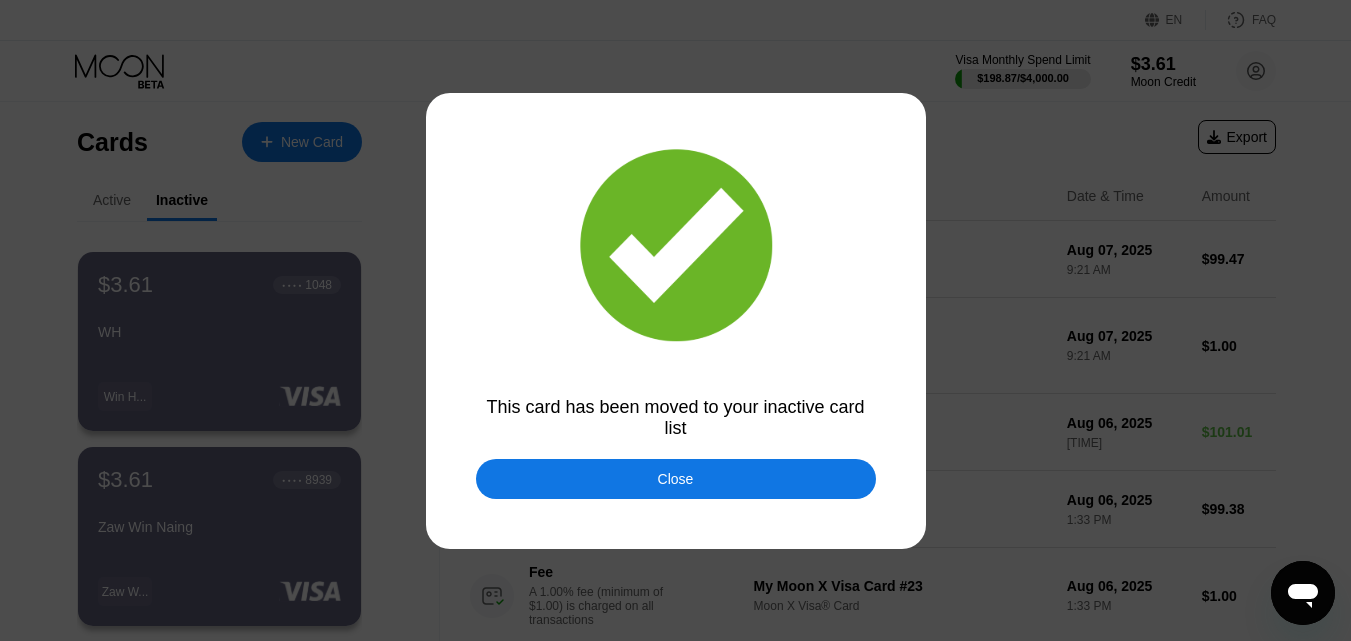 click on "Close" at bounding box center [676, 479] 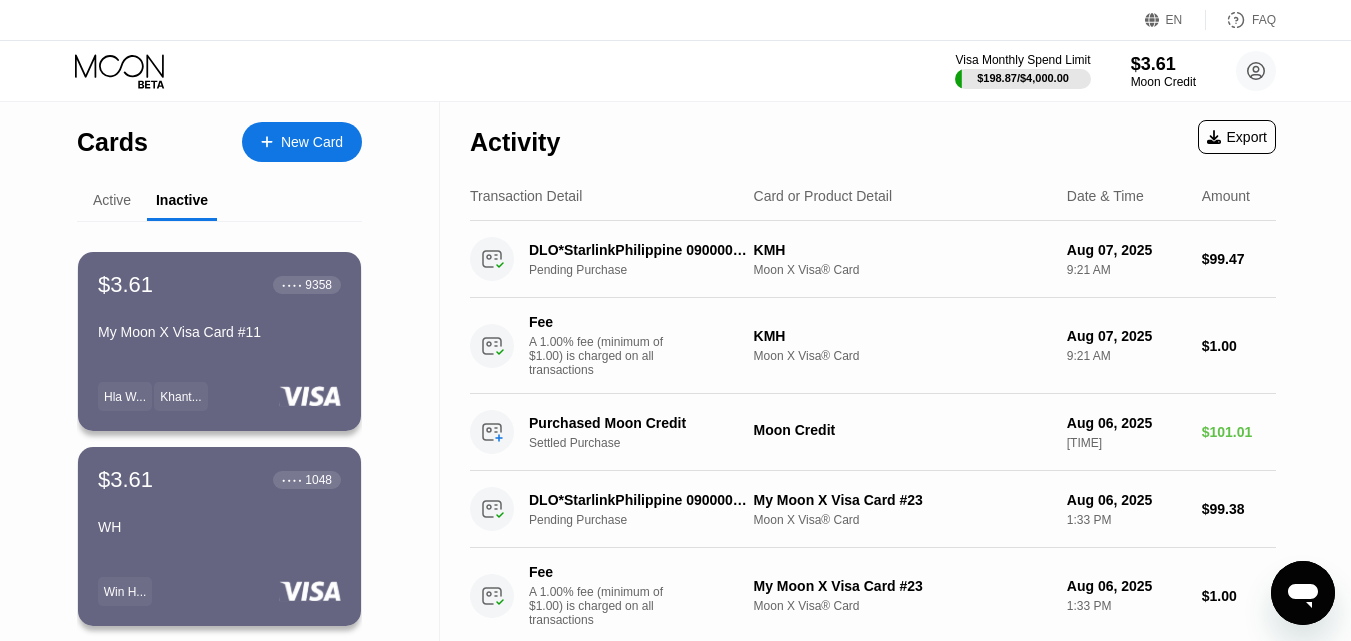 click on "My Moon X Visa Card #11" at bounding box center [219, 332] 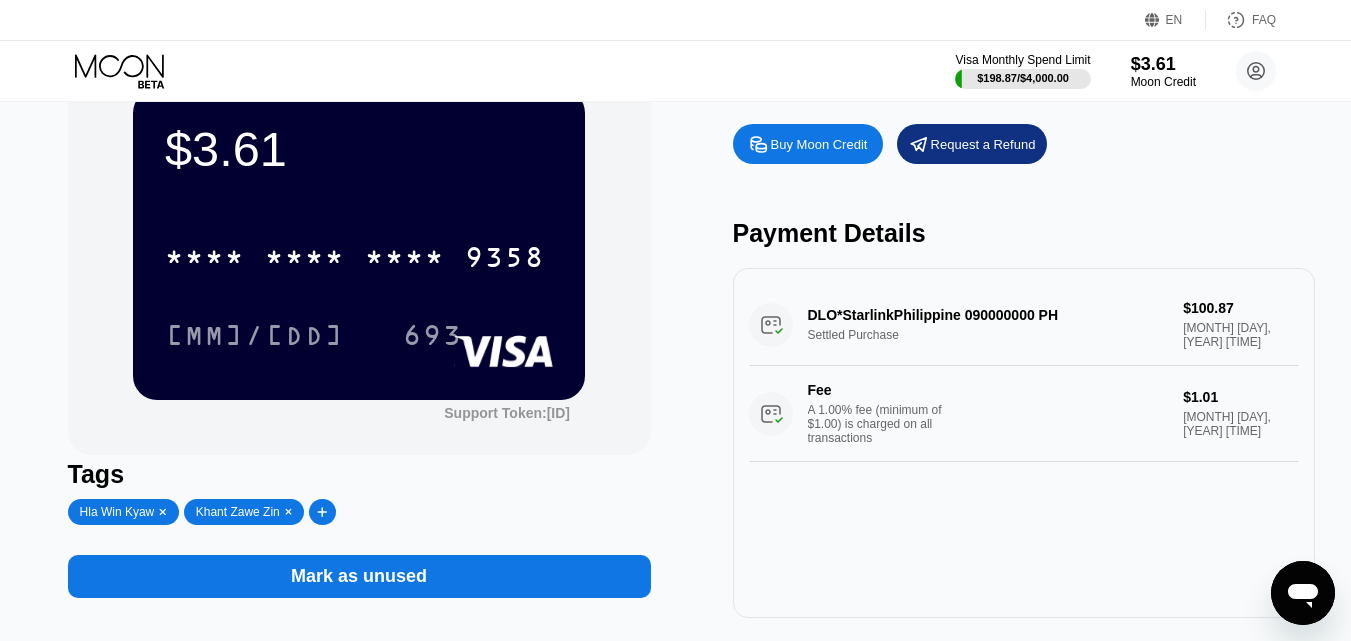 scroll, scrollTop: 200, scrollLeft: 0, axis: vertical 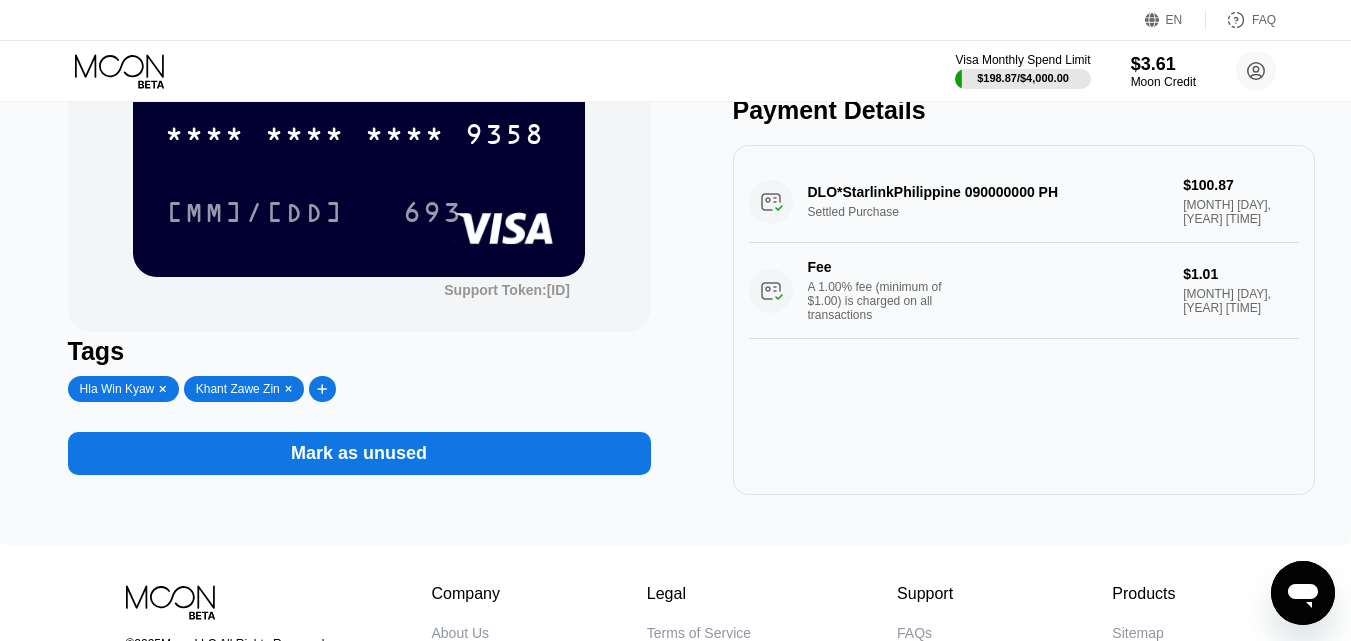click on "Mark as unused" at bounding box center (359, 453) 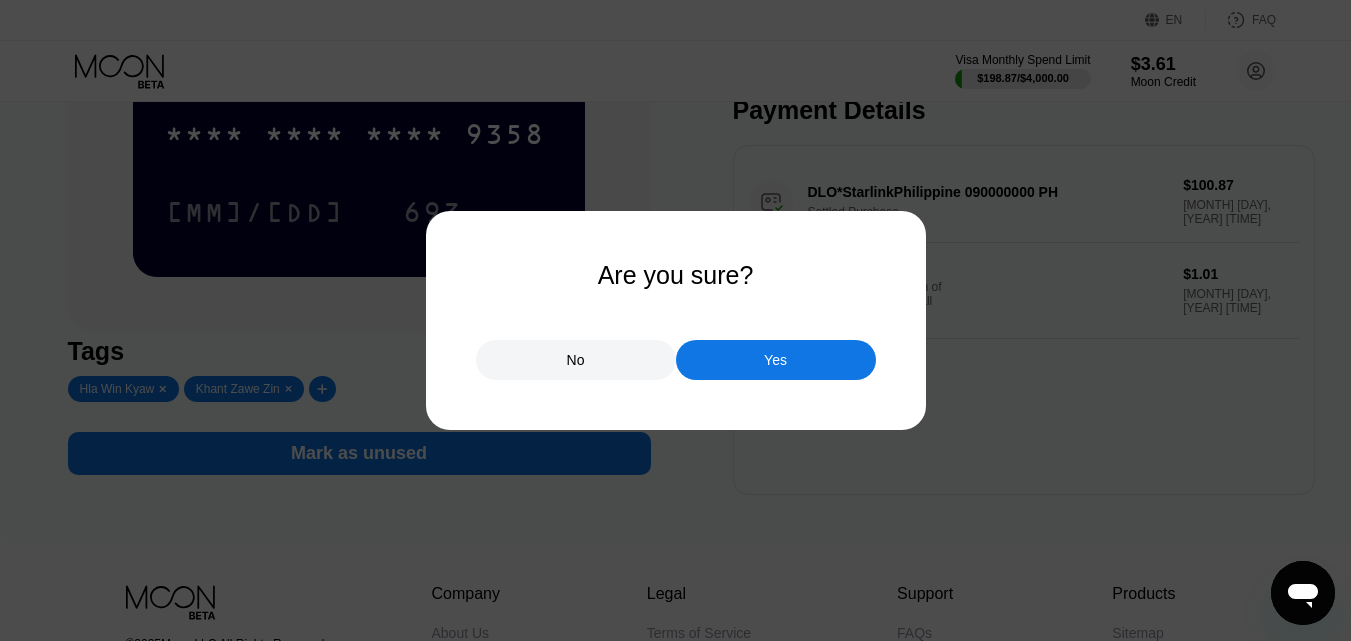 click on "Yes" at bounding box center (776, 360) 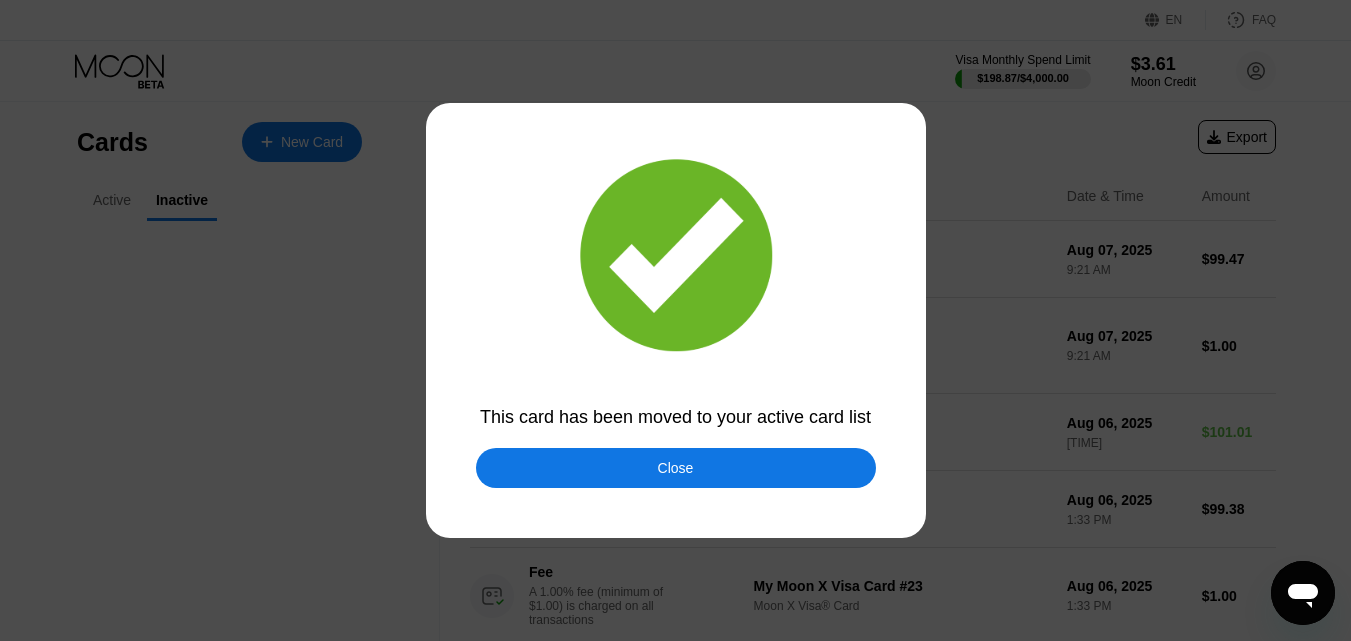scroll, scrollTop: 0, scrollLeft: 0, axis: both 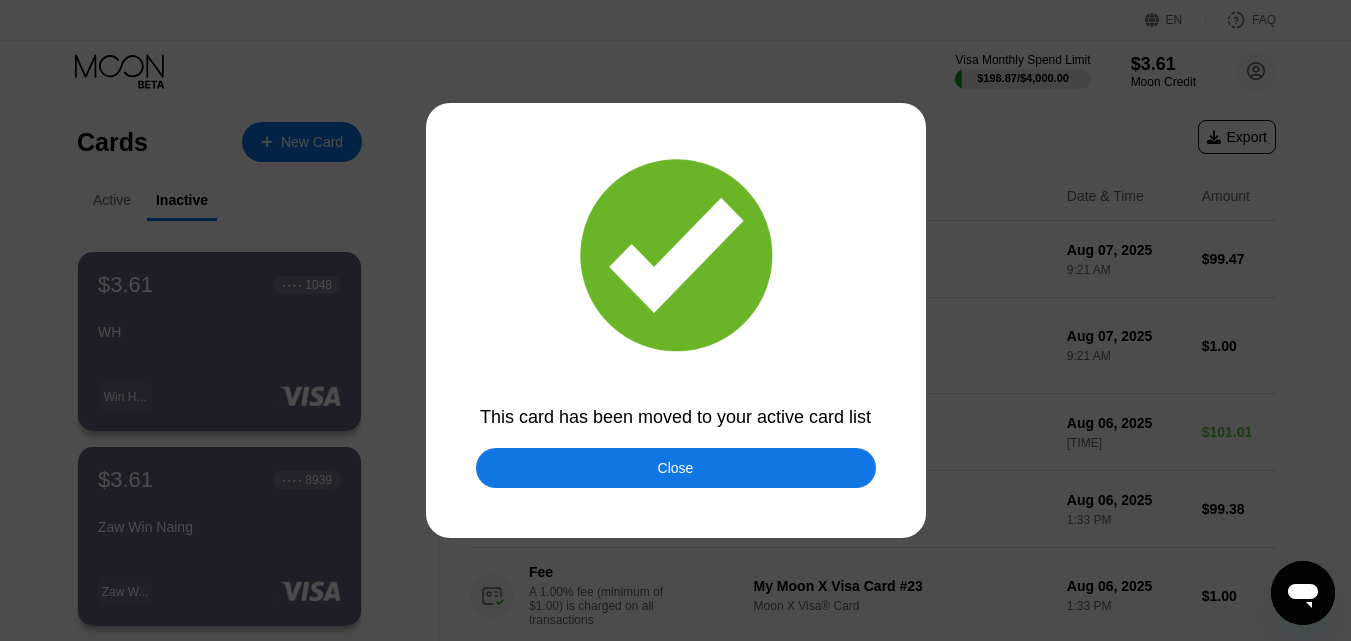click on "Close" at bounding box center (676, 468) 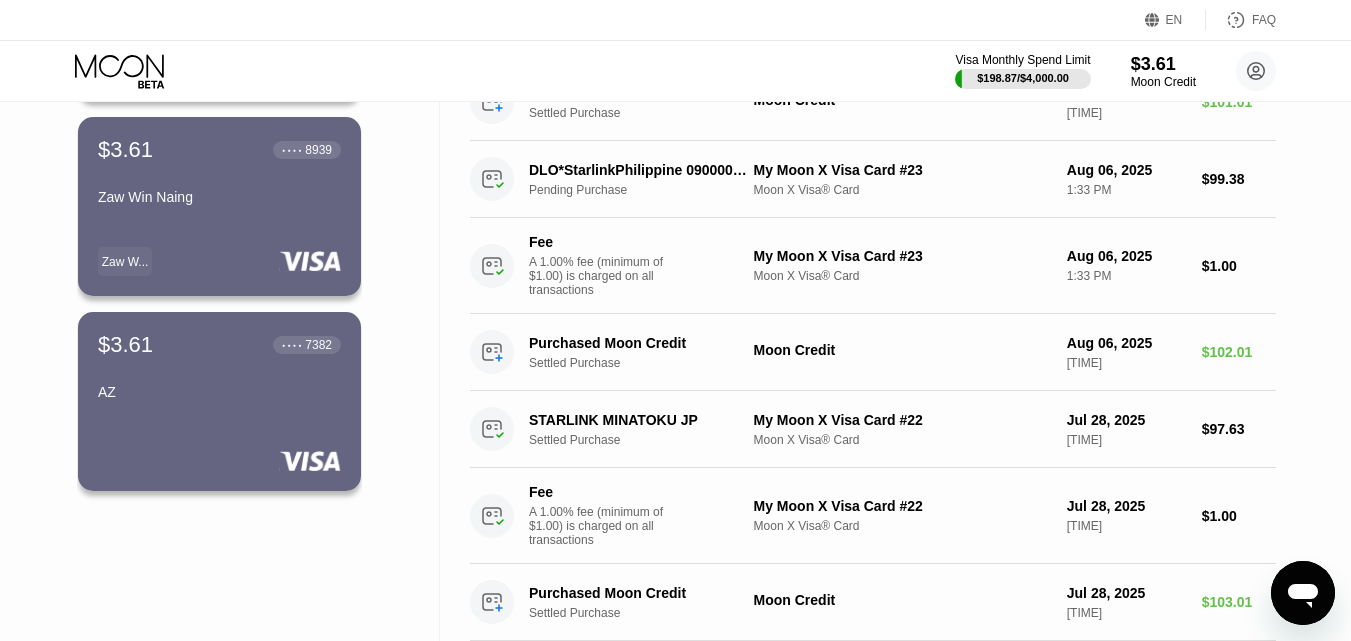 scroll, scrollTop: 100, scrollLeft: 0, axis: vertical 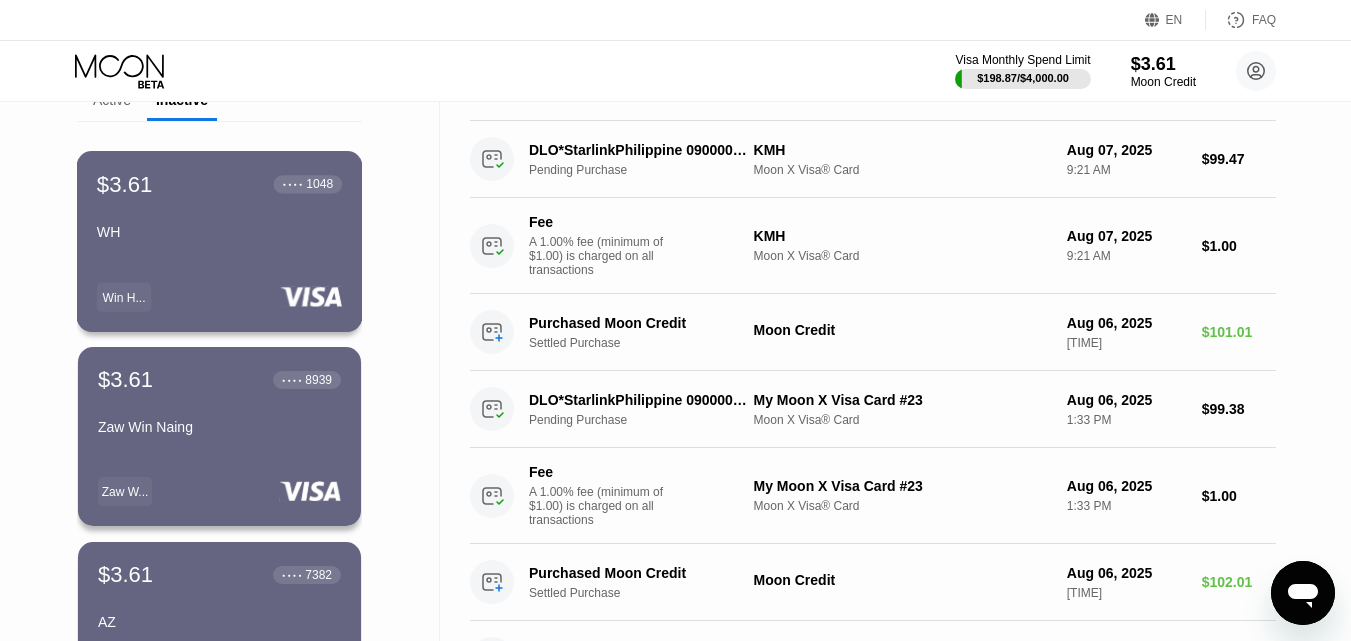 click on "$3.61 ● ● ● ● 1048 WH Win H..." at bounding box center (220, 241) 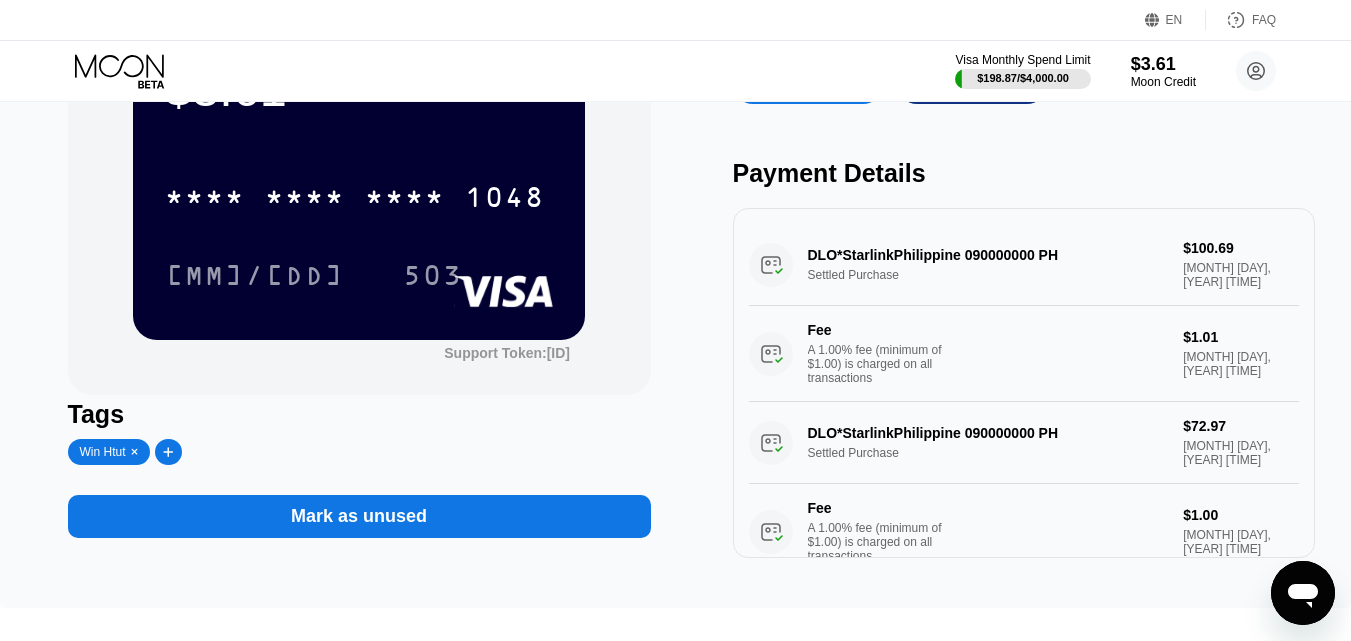 scroll, scrollTop: 300, scrollLeft: 0, axis: vertical 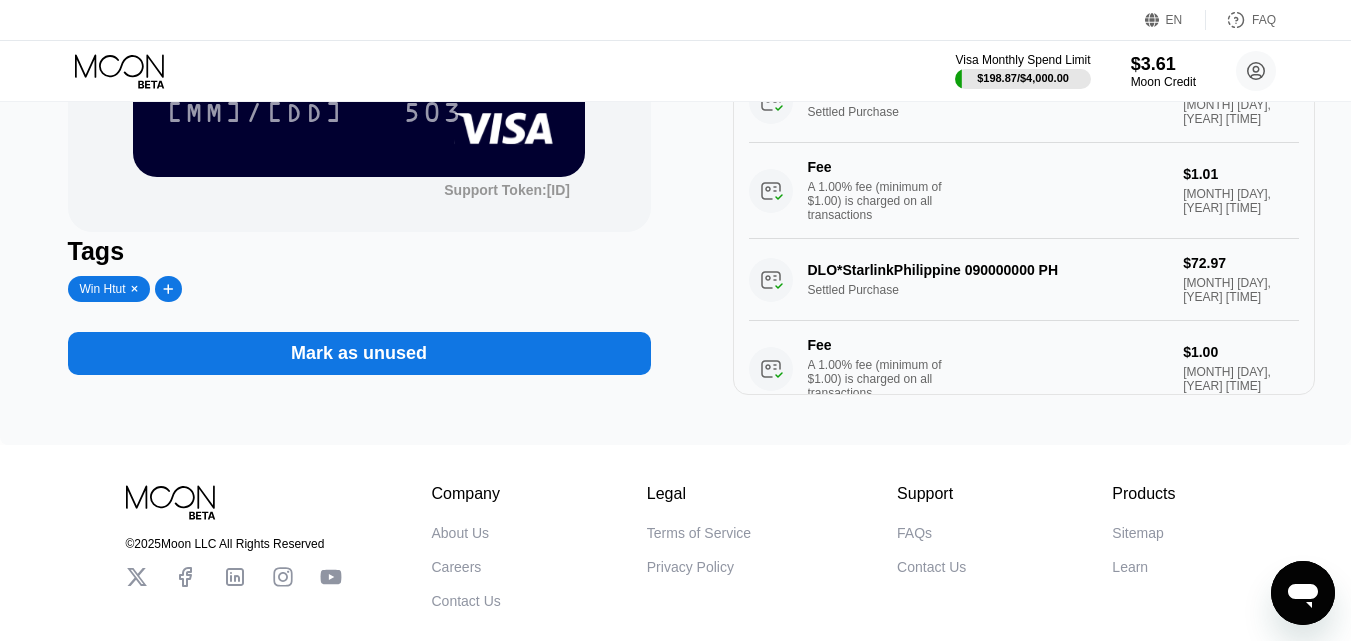 click on "Mark as unused" at bounding box center (359, 353) 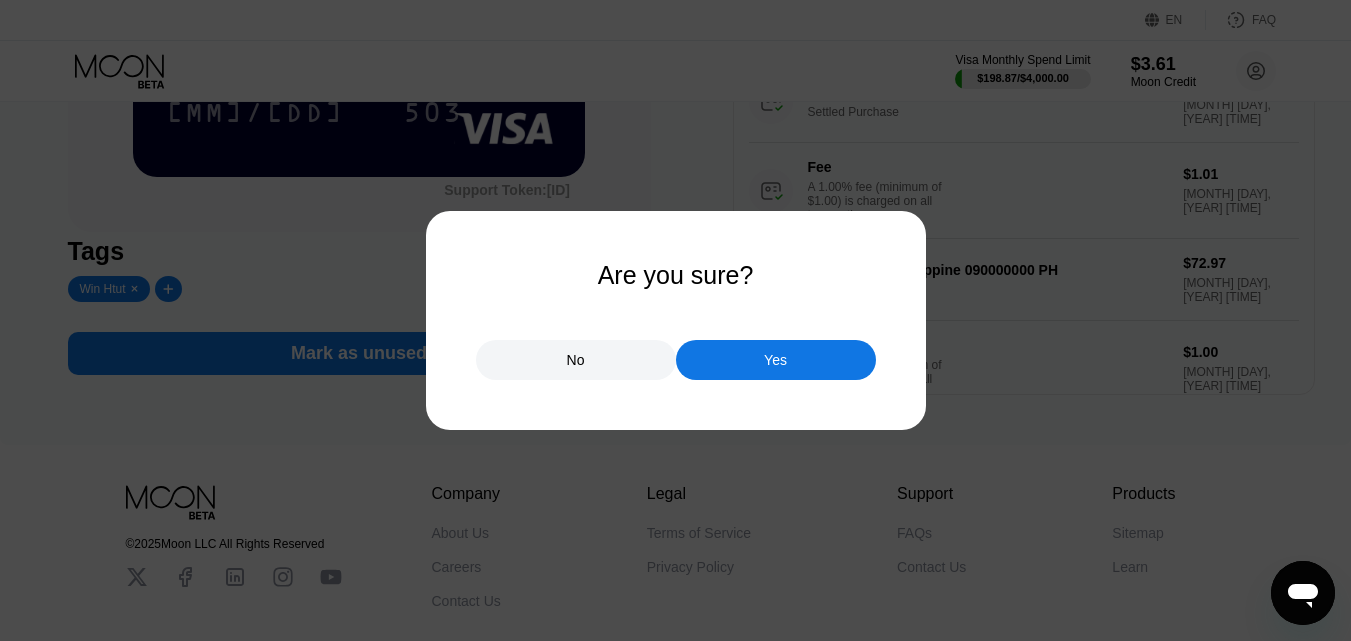 click on "Yes" at bounding box center [776, 360] 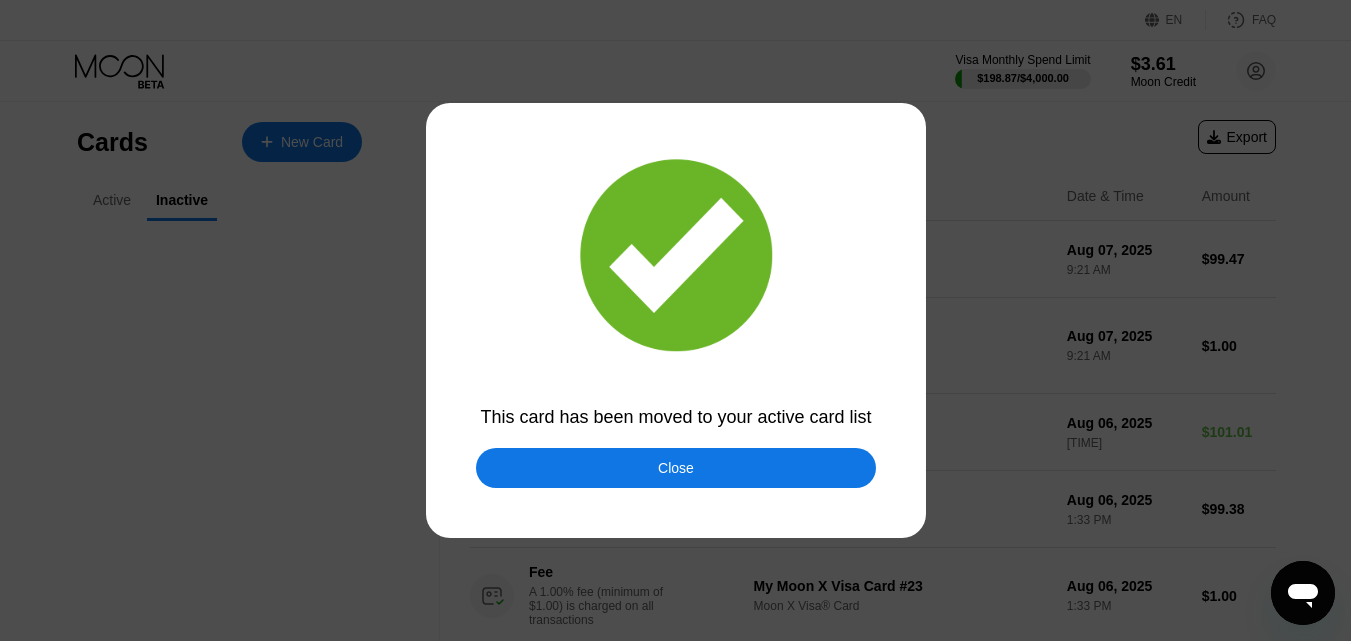 scroll, scrollTop: 0, scrollLeft: 0, axis: both 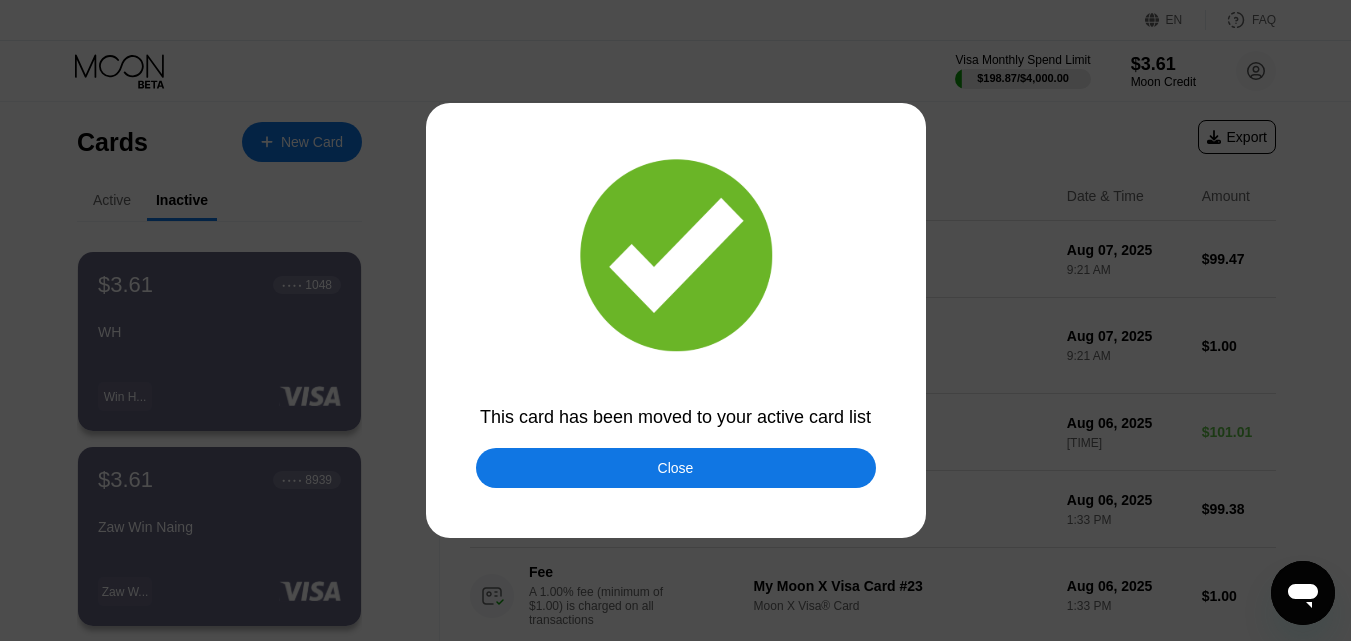 drag, startPoint x: 730, startPoint y: 478, endPoint x: 735, endPoint y: 463, distance: 15.811388 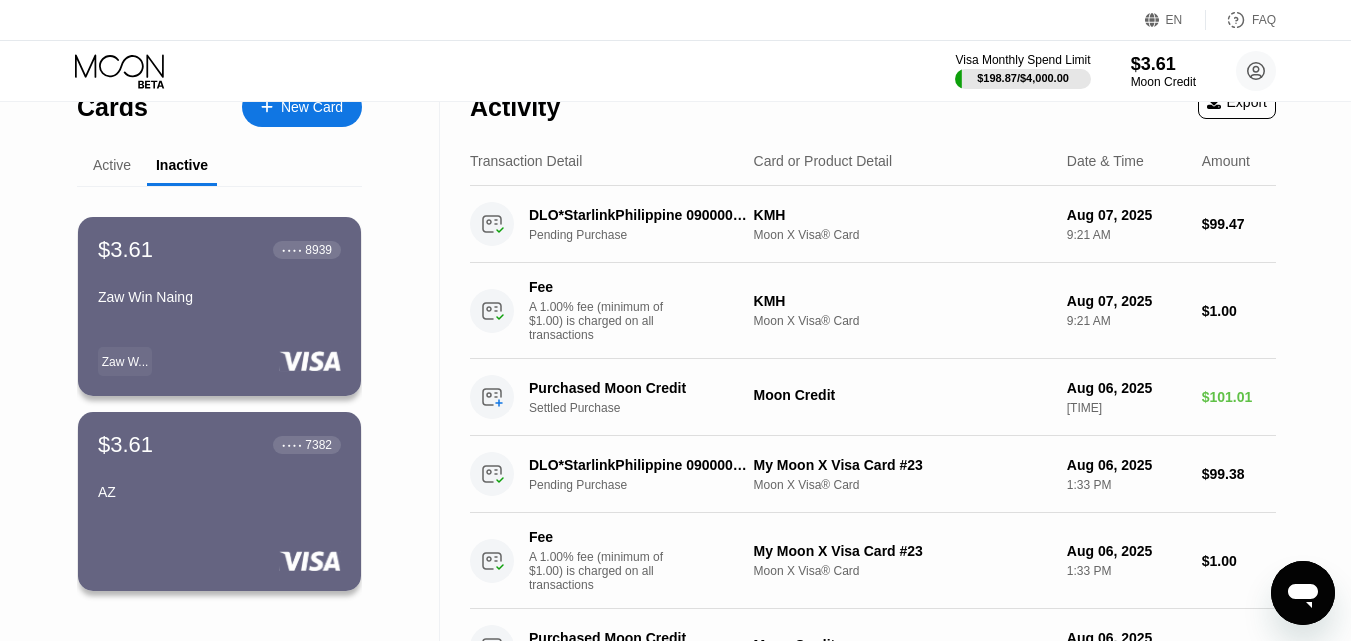 scroll, scrollTop: 0, scrollLeft: 0, axis: both 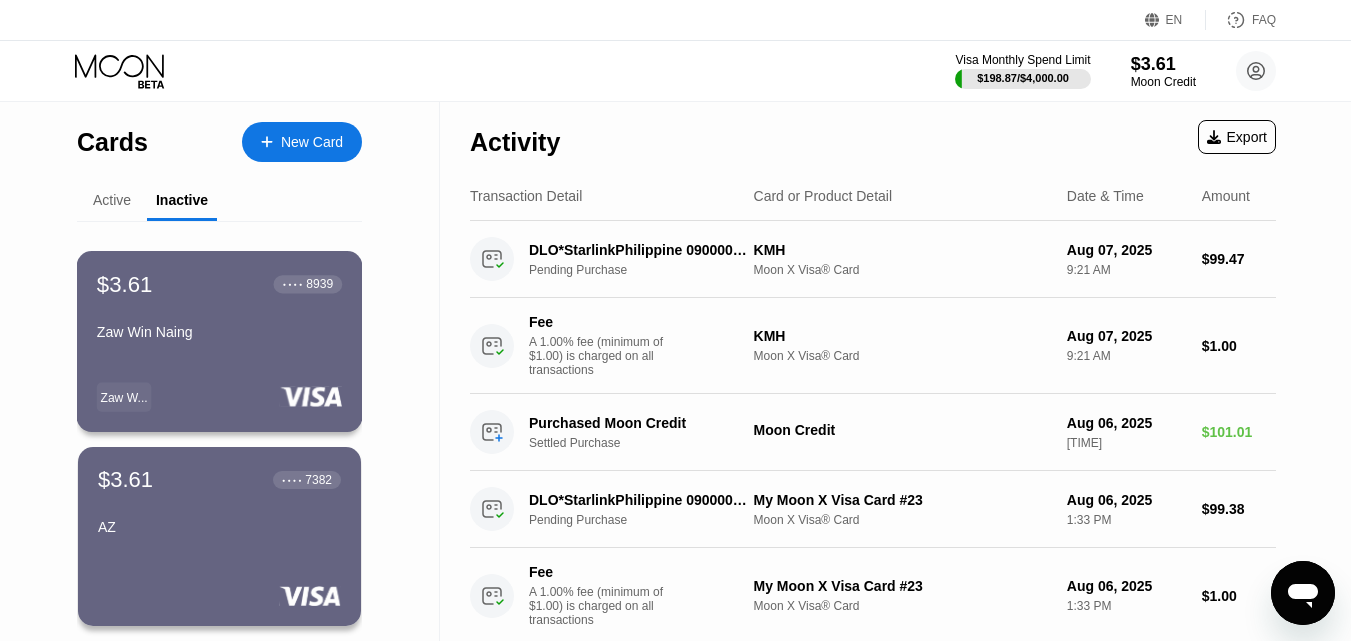 click on "Zaw Win Naing" at bounding box center [219, 336] 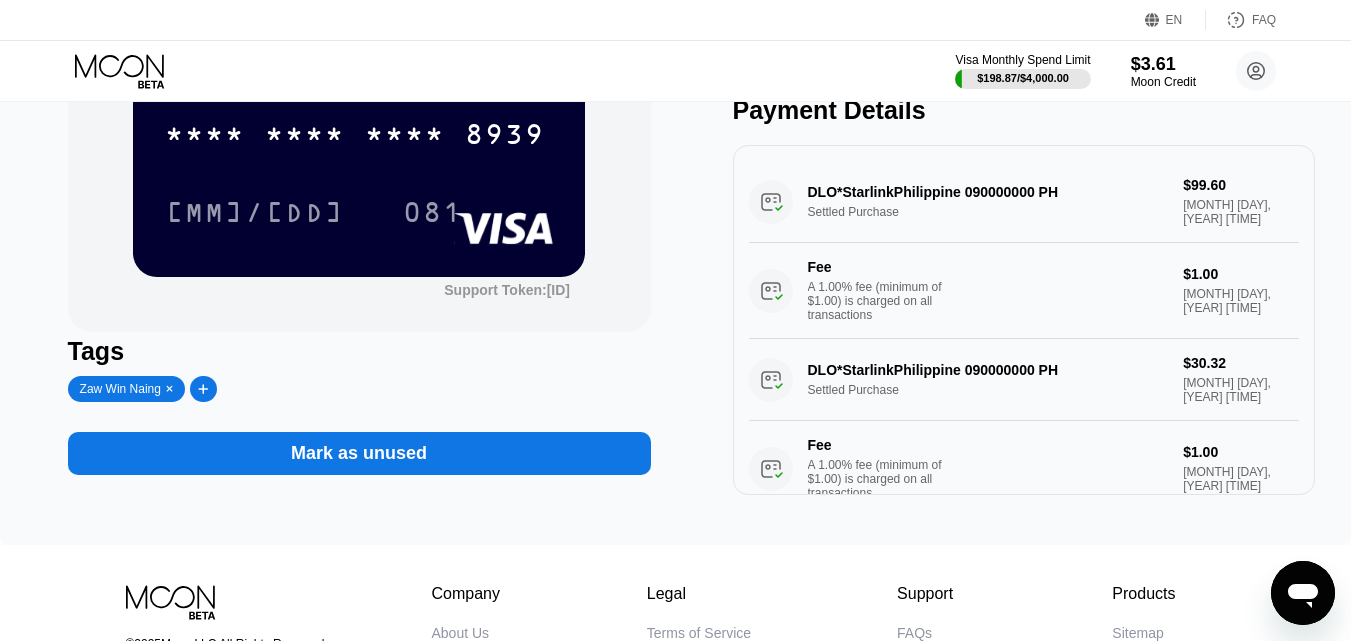scroll, scrollTop: 100, scrollLeft: 0, axis: vertical 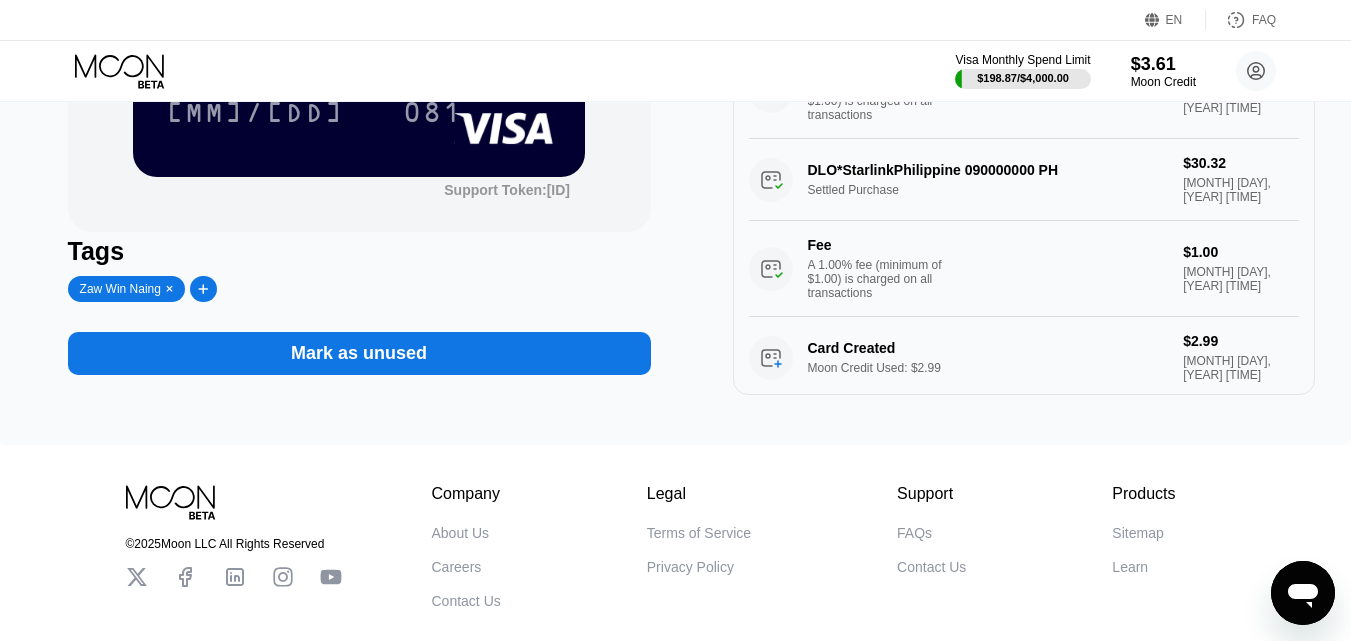 click on "Mark as unused" at bounding box center [359, 353] 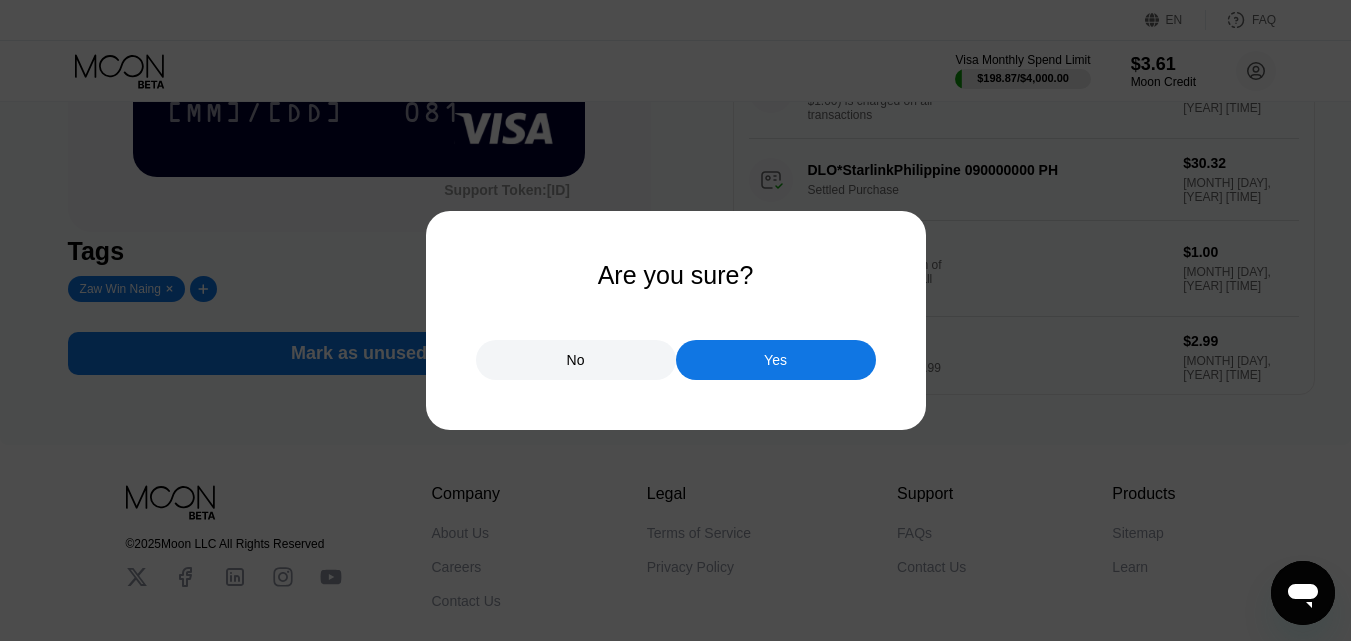 click on "Yes" at bounding box center [775, 360] 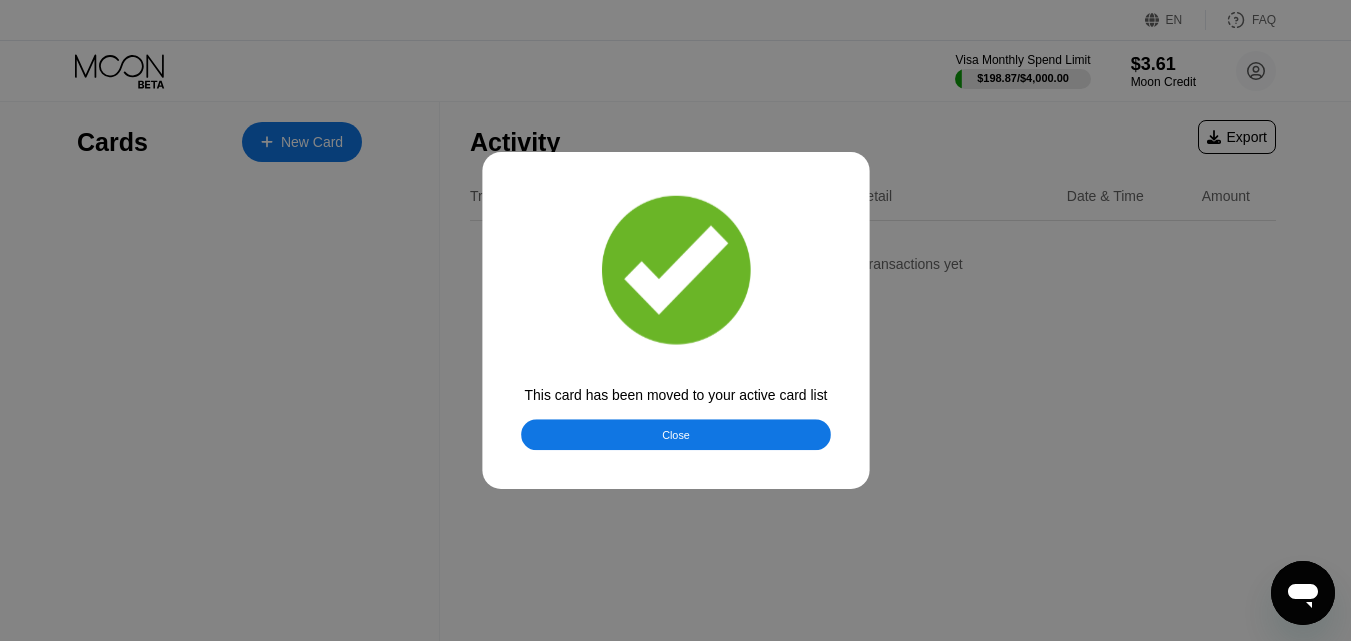 scroll, scrollTop: 0, scrollLeft: 0, axis: both 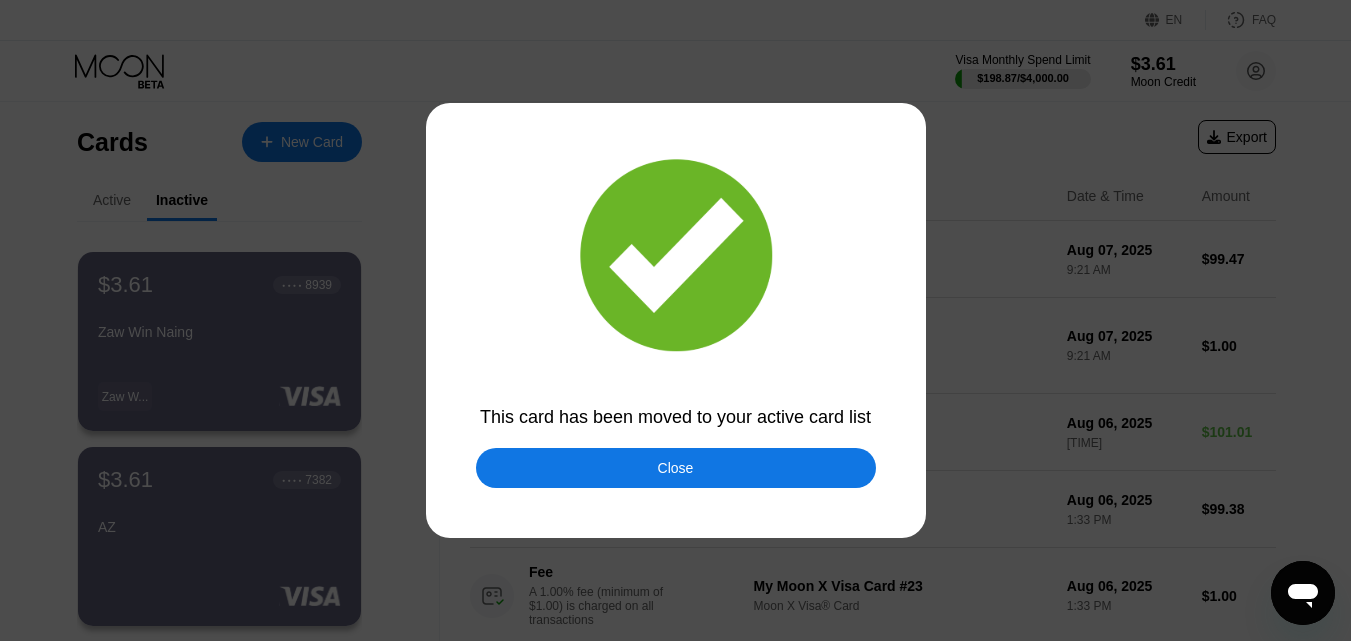click on "Close" at bounding box center [676, 468] 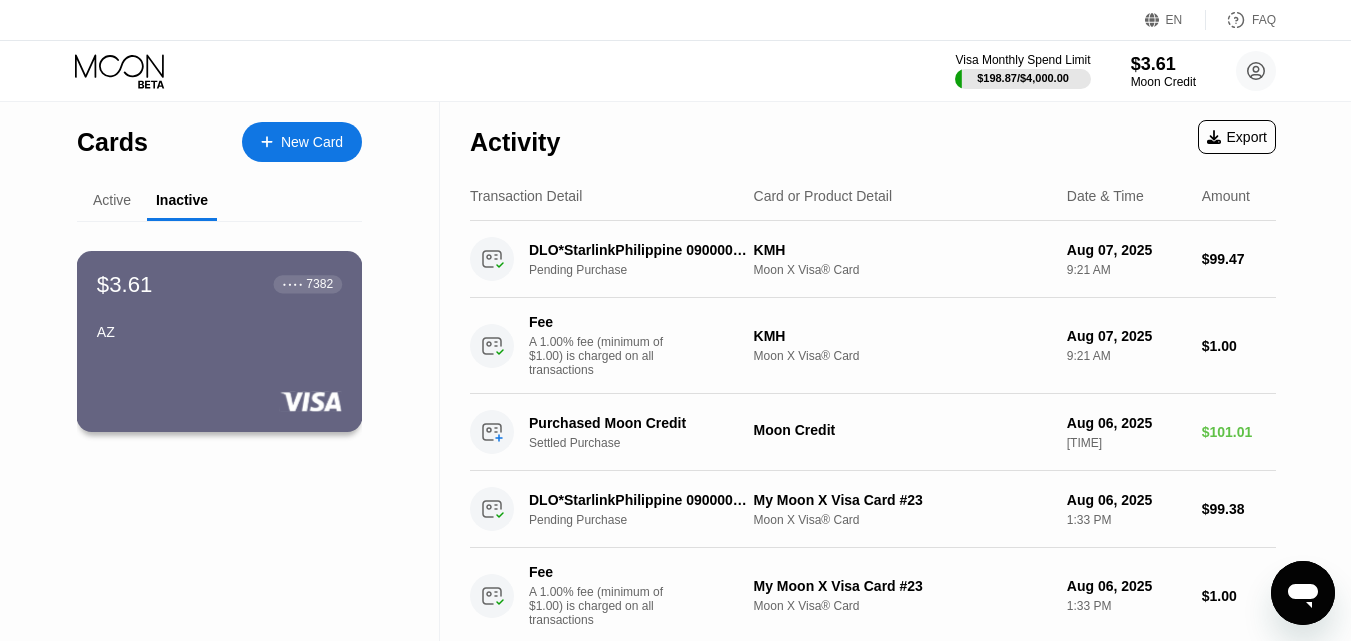 click on "$3.61 ● ● ● ● 7382 AZ" at bounding box center [220, 341] 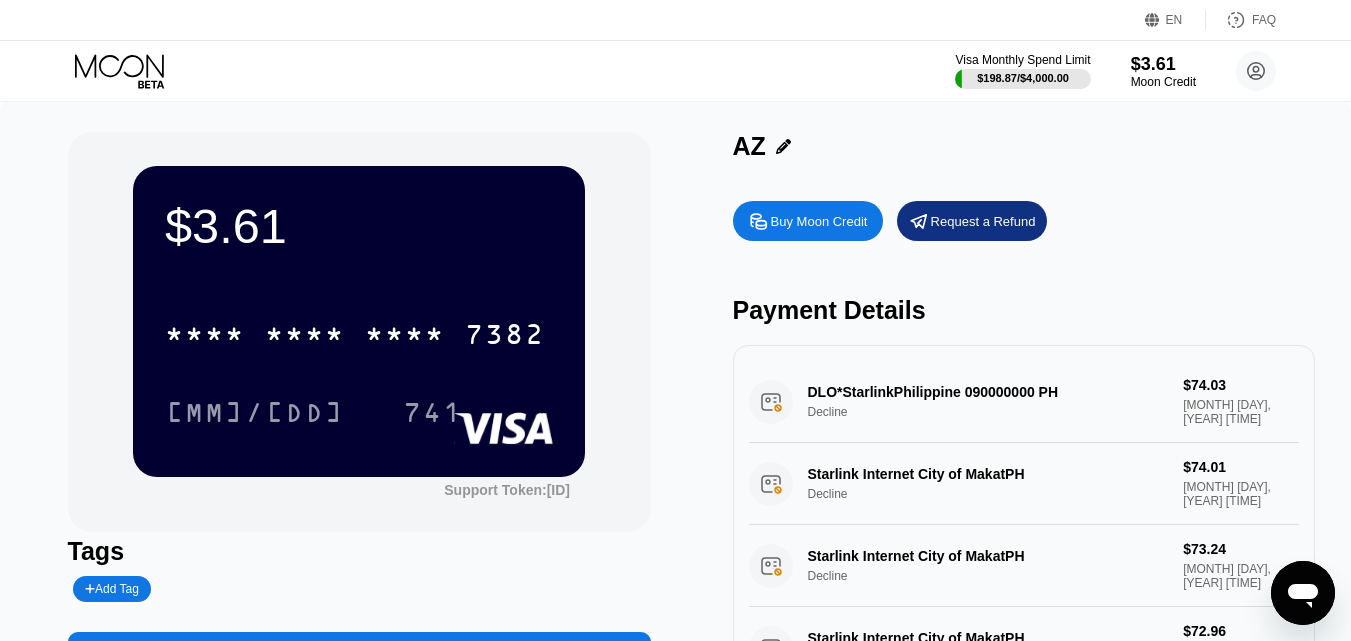 scroll, scrollTop: 100, scrollLeft: 0, axis: vertical 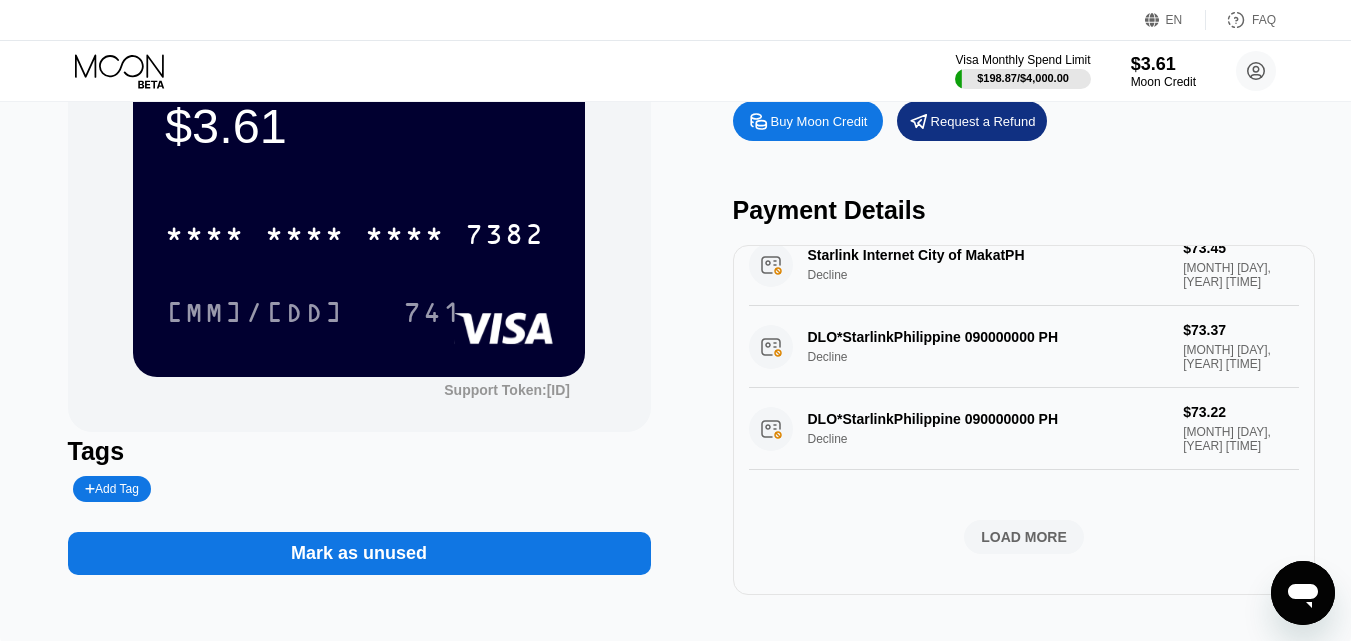 click on "LOAD MORE" at bounding box center (1024, 537) 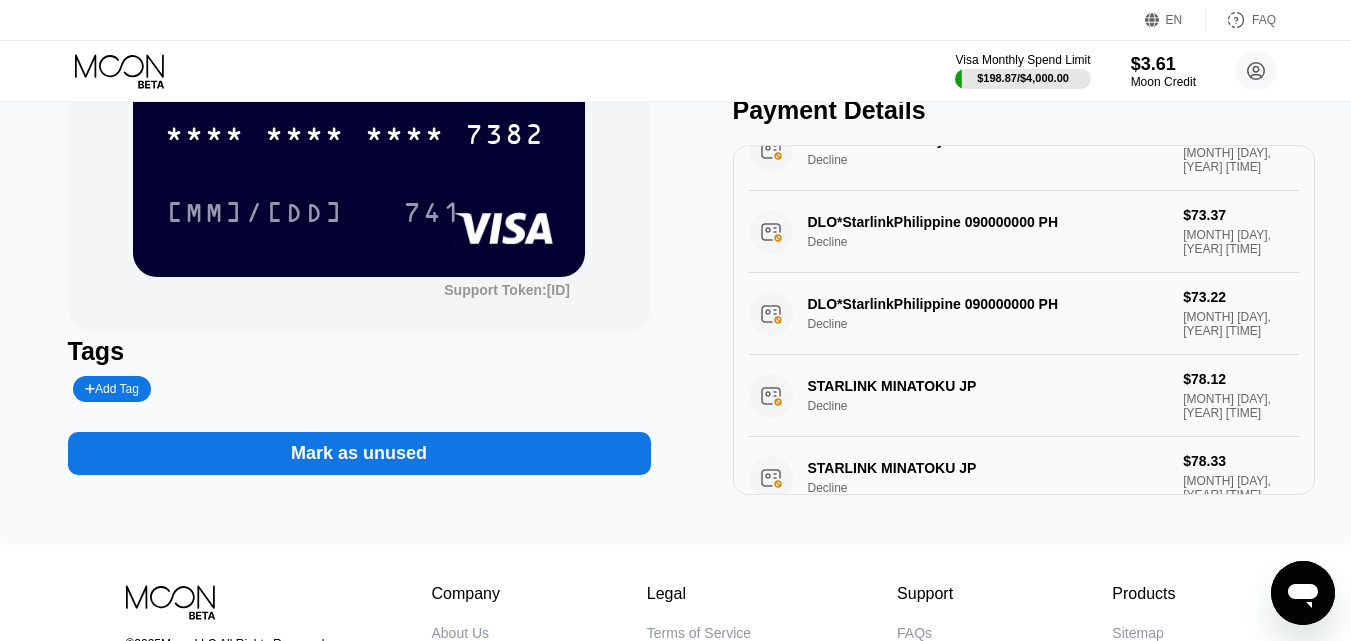 scroll, scrollTop: 0, scrollLeft: 0, axis: both 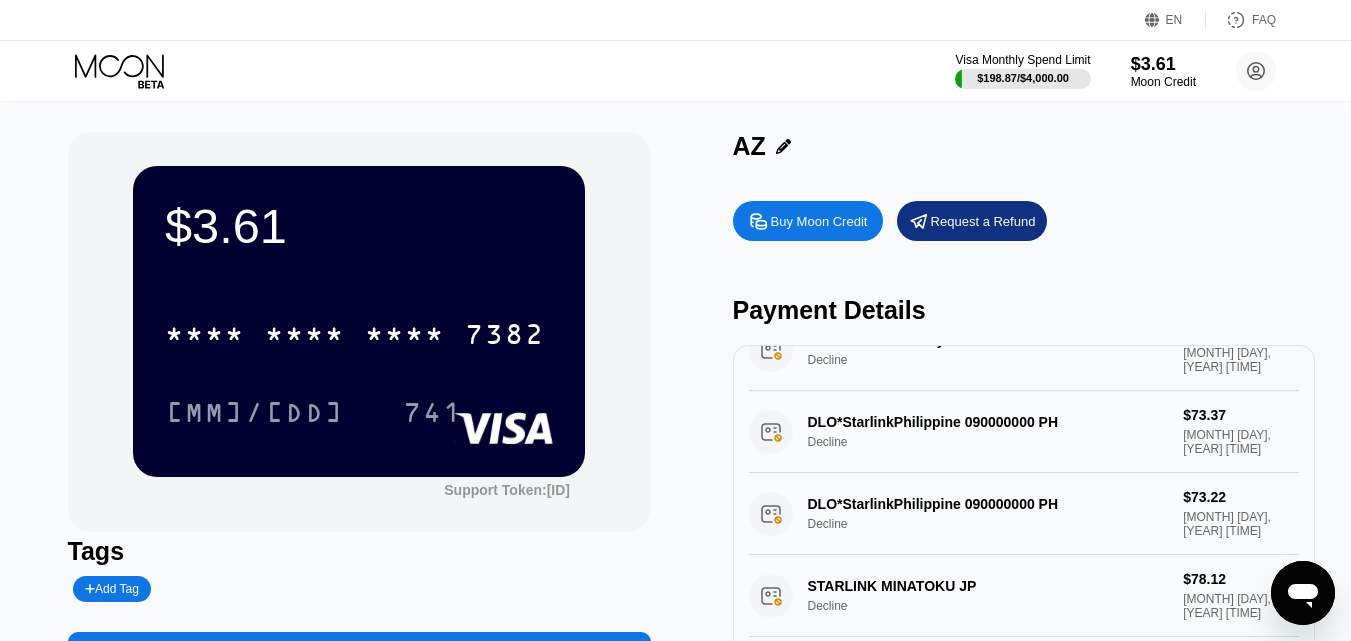 click on "Visa Monthly Spend Limit $198.87 / $4,000.00 $3.61 Moon Credit [EMAIL]  Home Settings Support Careers About Us Log out Privacy policy Terms" at bounding box center (675, 71) 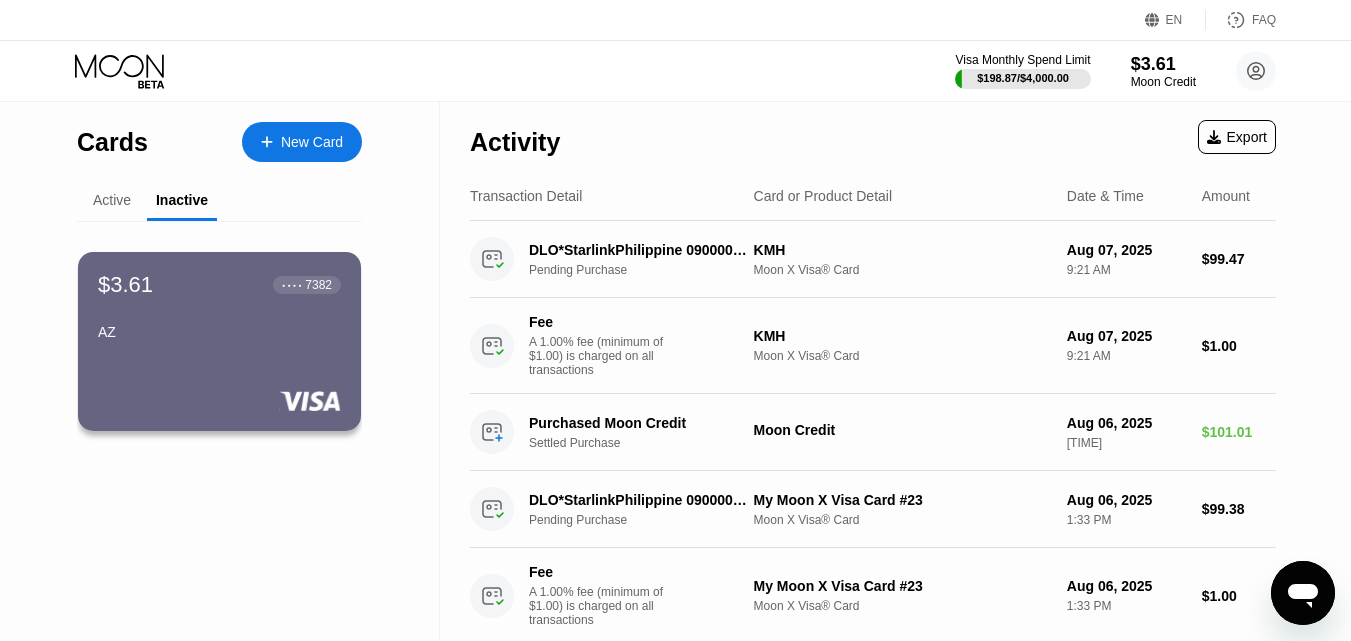 click on "Active" at bounding box center (112, 201) 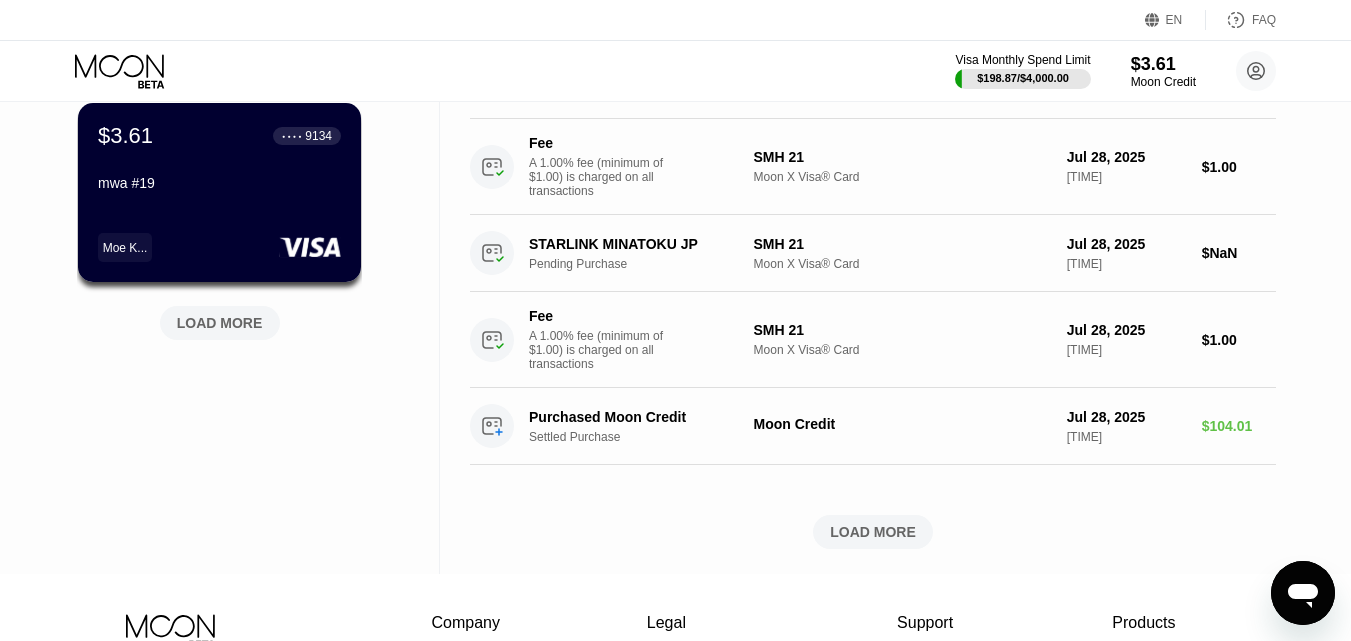scroll, scrollTop: 817, scrollLeft: 0, axis: vertical 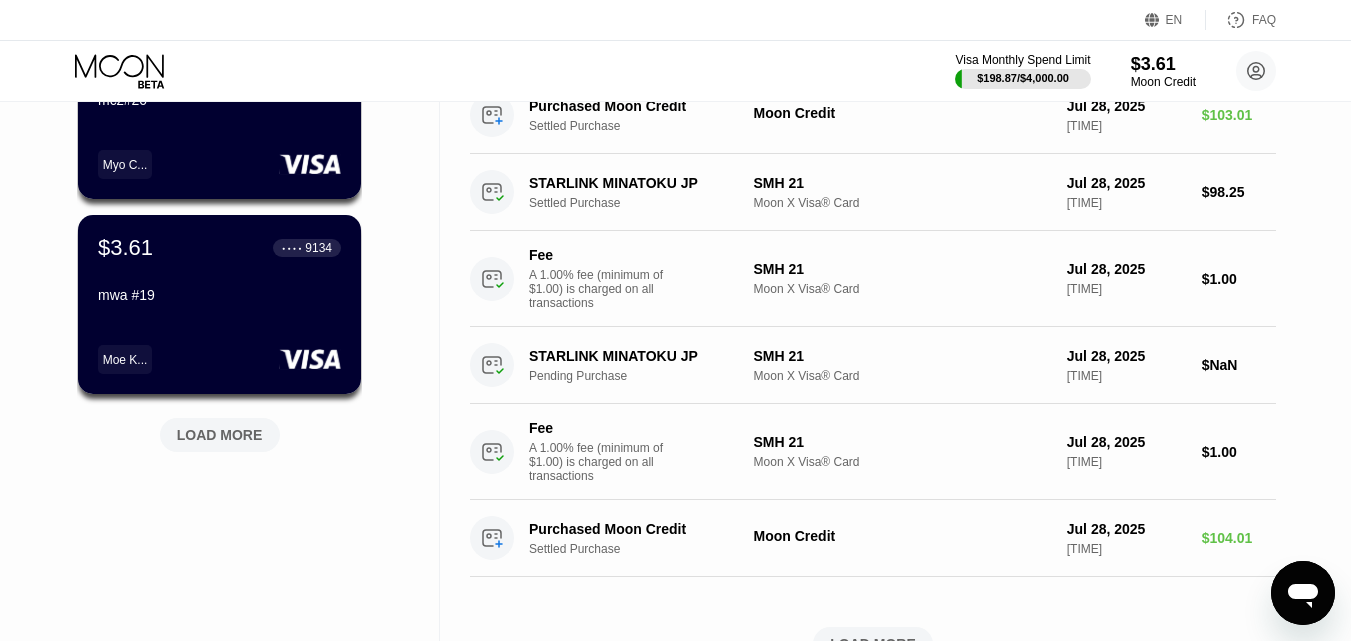 click on "LOAD MORE" at bounding box center [220, 435] 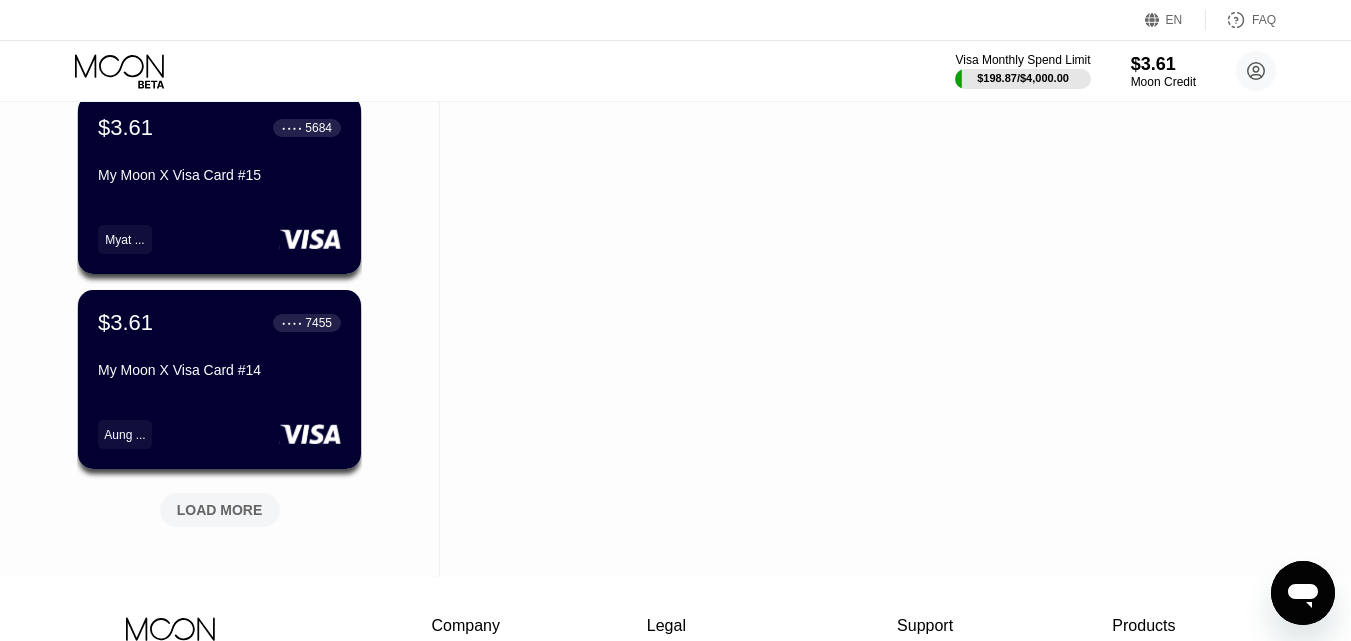 scroll, scrollTop: 1917, scrollLeft: 0, axis: vertical 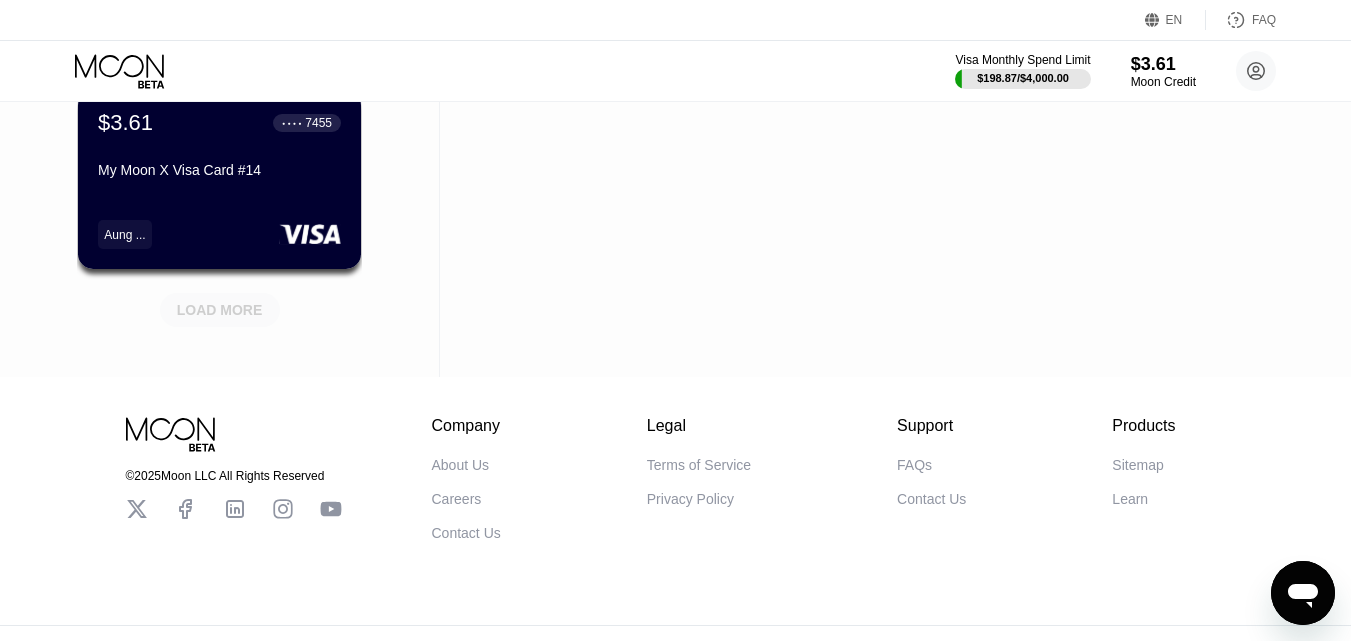 drag, startPoint x: 218, startPoint y: 317, endPoint x: 230, endPoint y: 320, distance: 12.369317 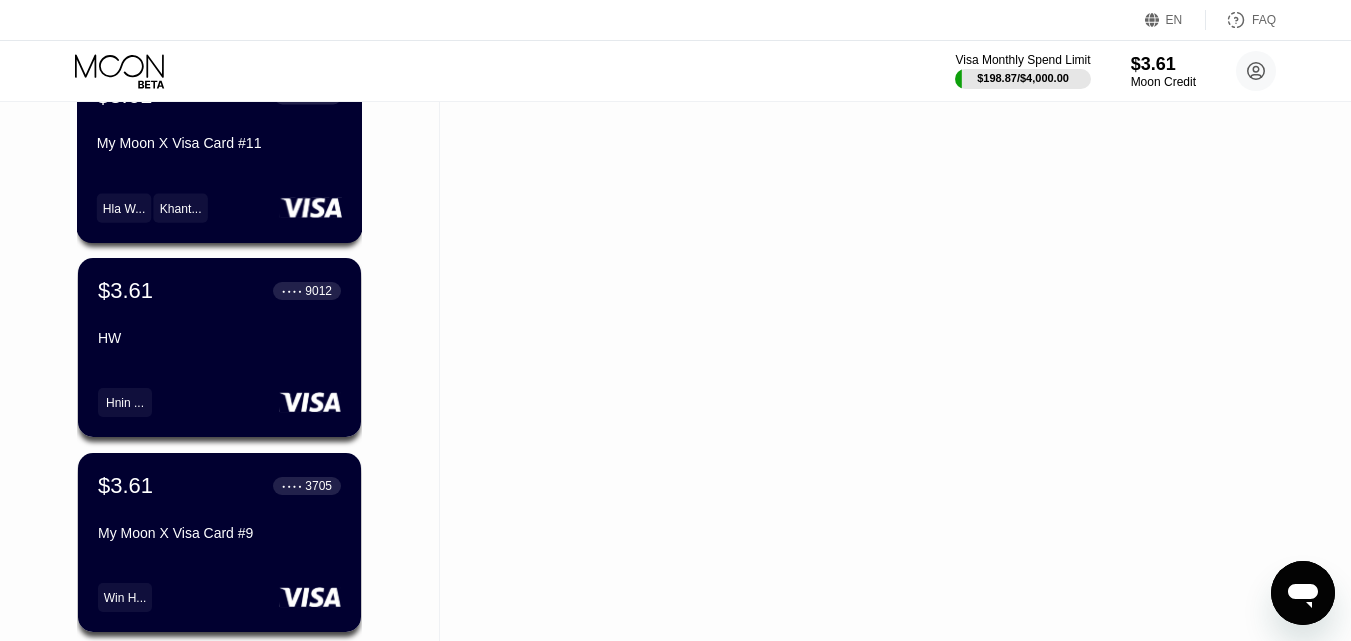 scroll, scrollTop: 2717, scrollLeft: 0, axis: vertical 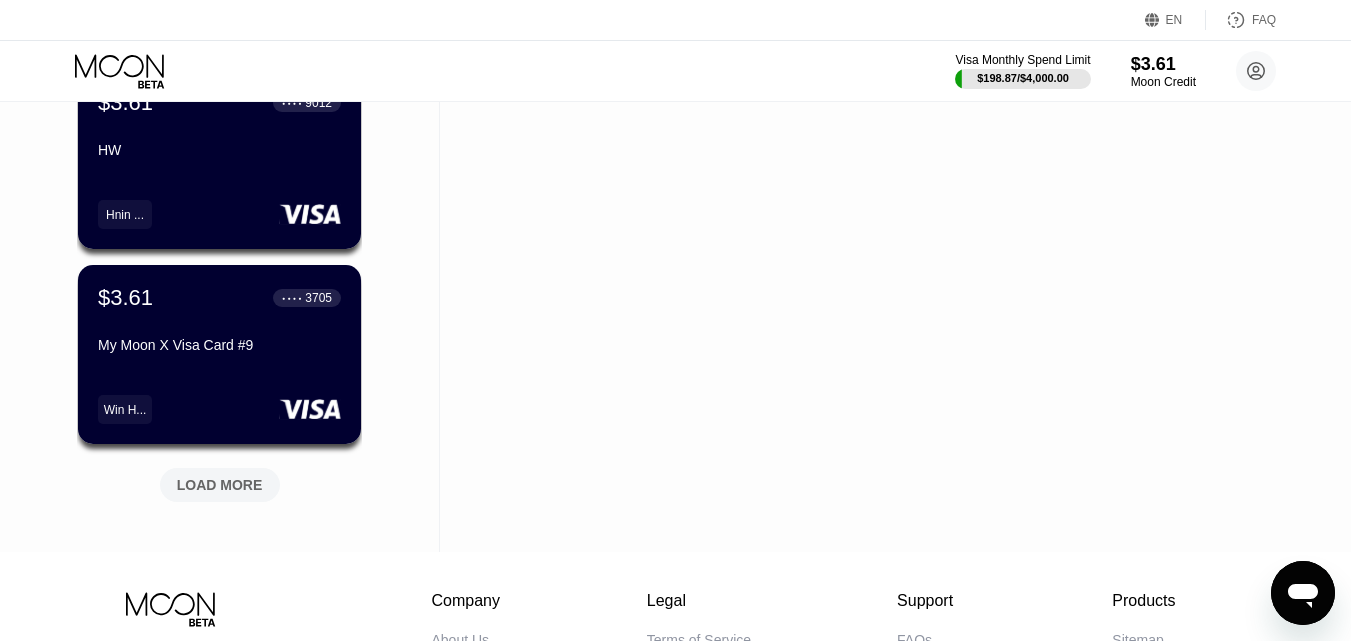 click on "LOAD MORE" at bounding box center [220, 485] 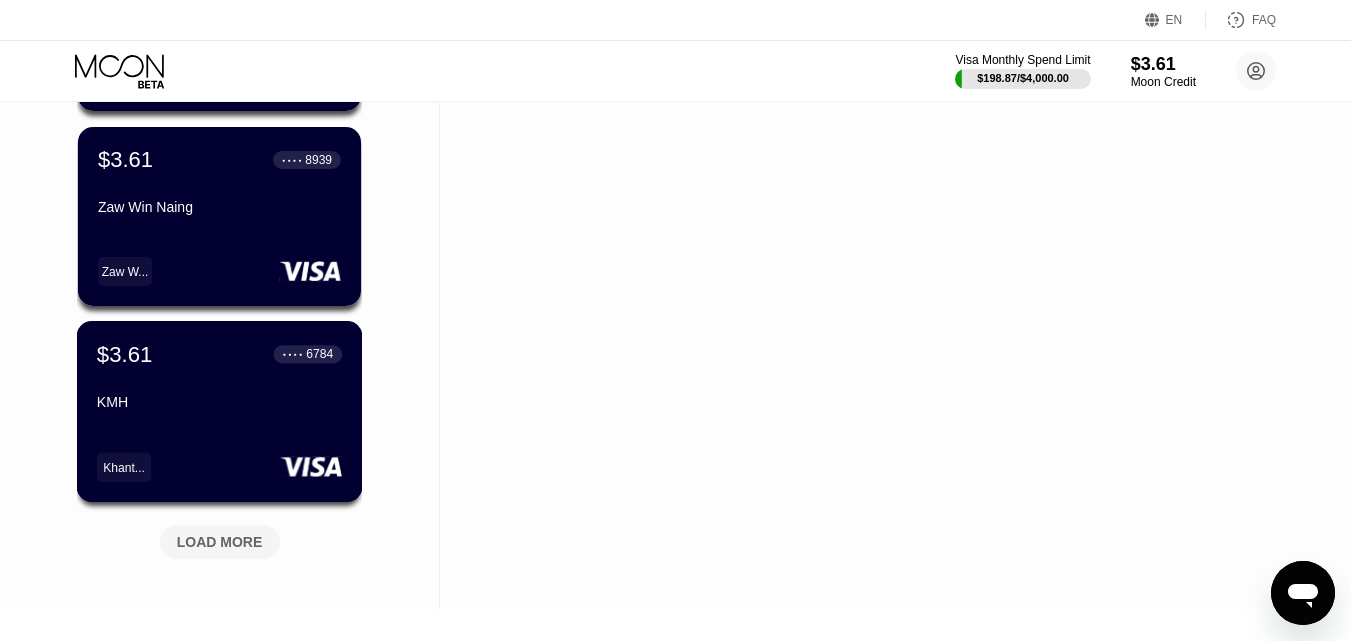 scroll, scrollTop: 3913, scrollLeft: 0, axis: vertical 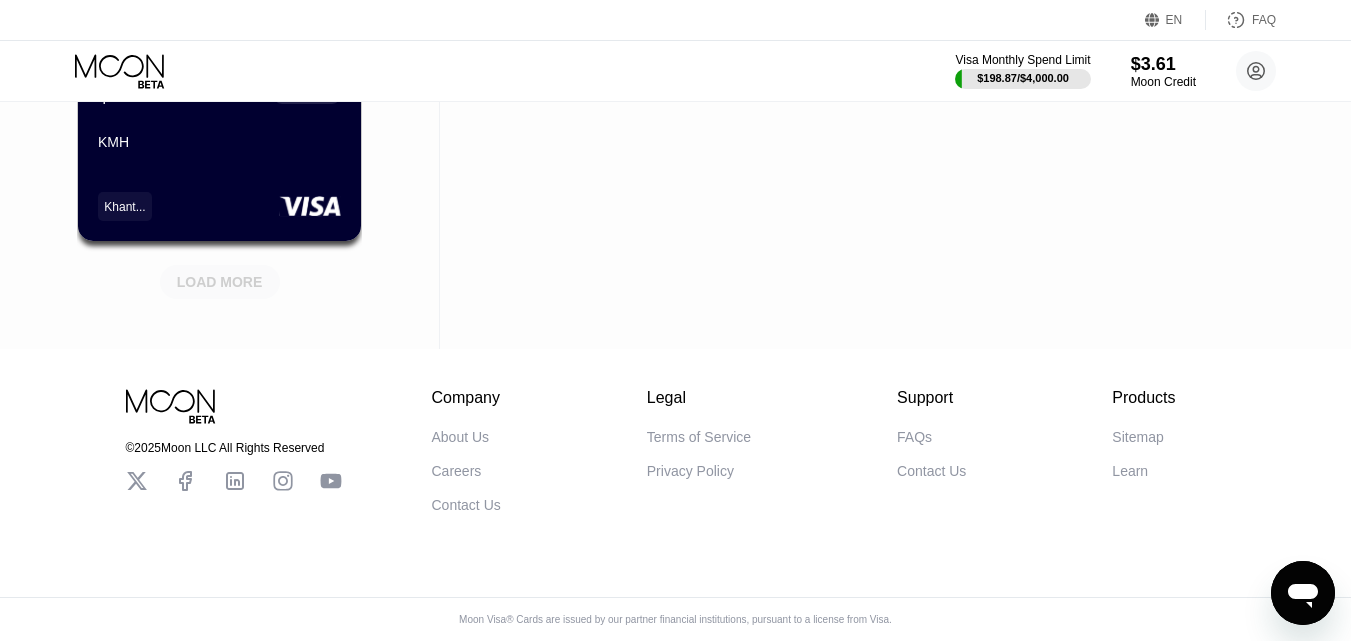 click on "LOAD MORE" at bounding box center (220, 282) 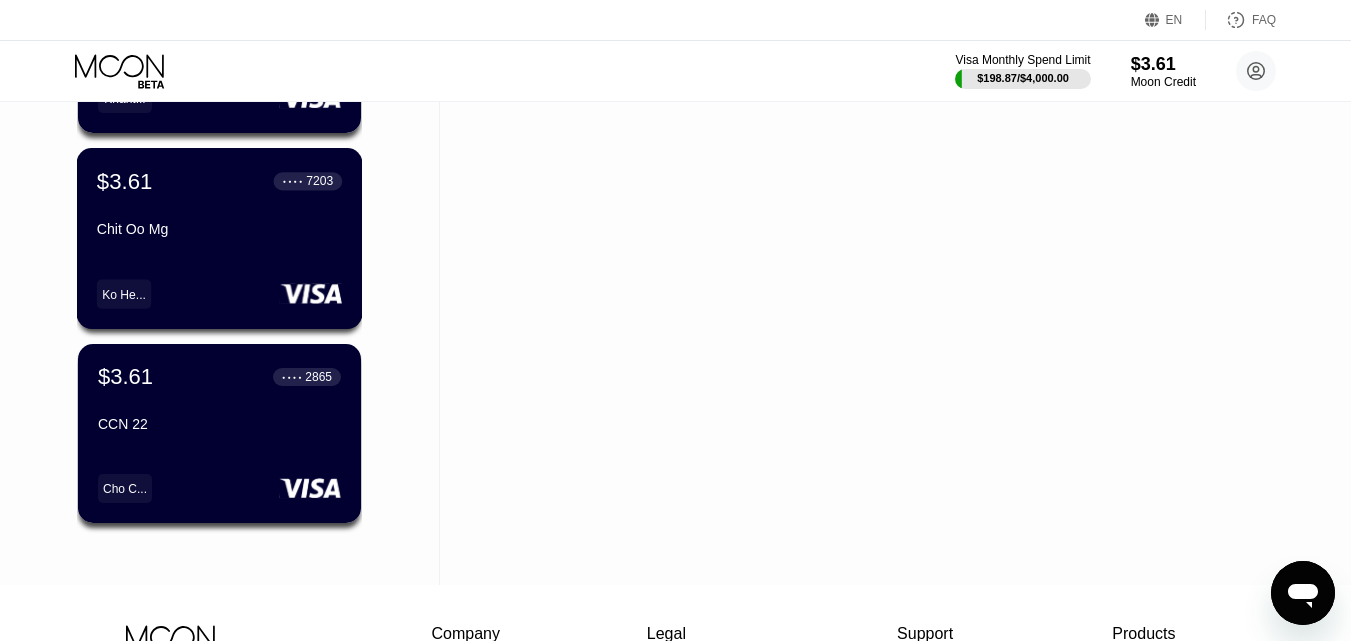 scroll, scrollTop: 4100, scrollLeft: 0, axis: vertical 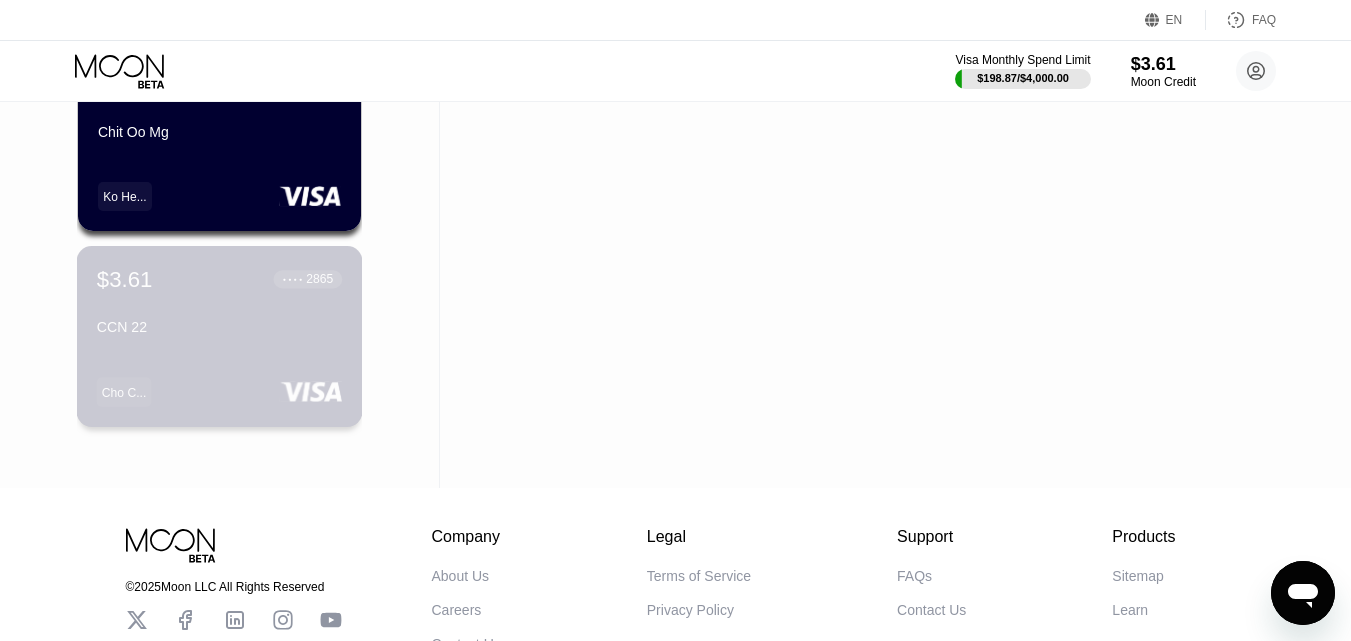 click on "$3.61 ● ● ● ● 2865 CCN 22 Cho C..." at bounding box center (220, 336) 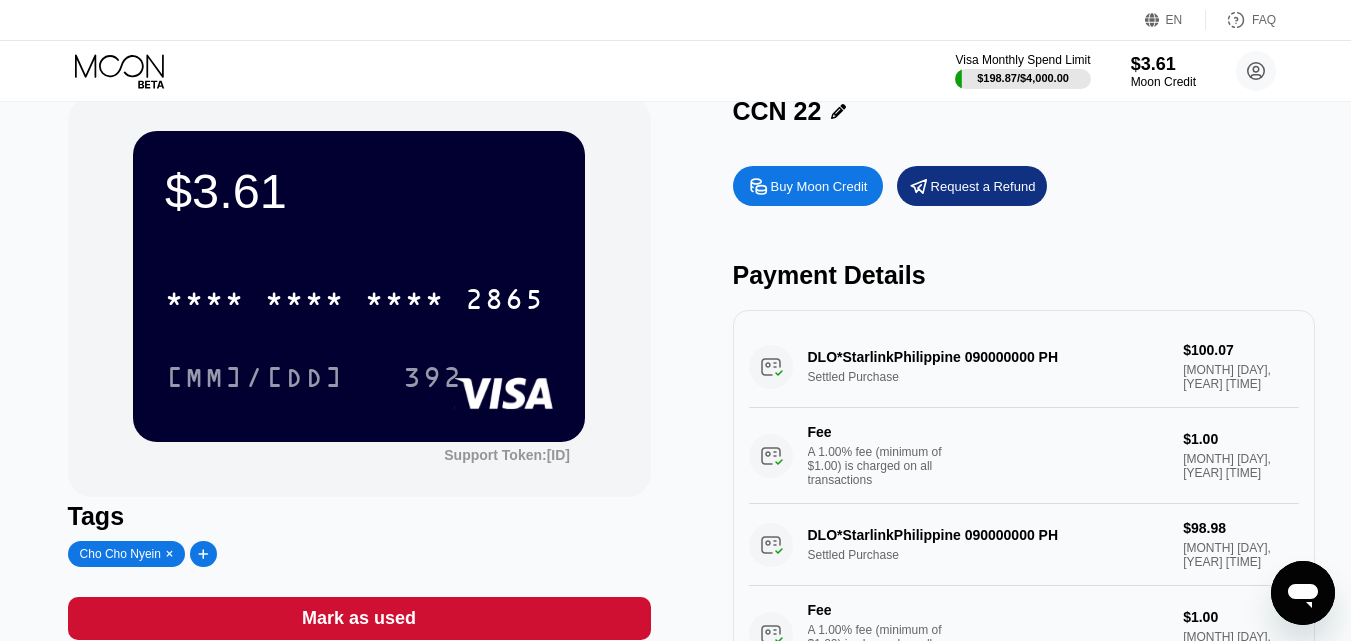 scroll, scrollTop: 0, scrollLeft: 0, axis: both 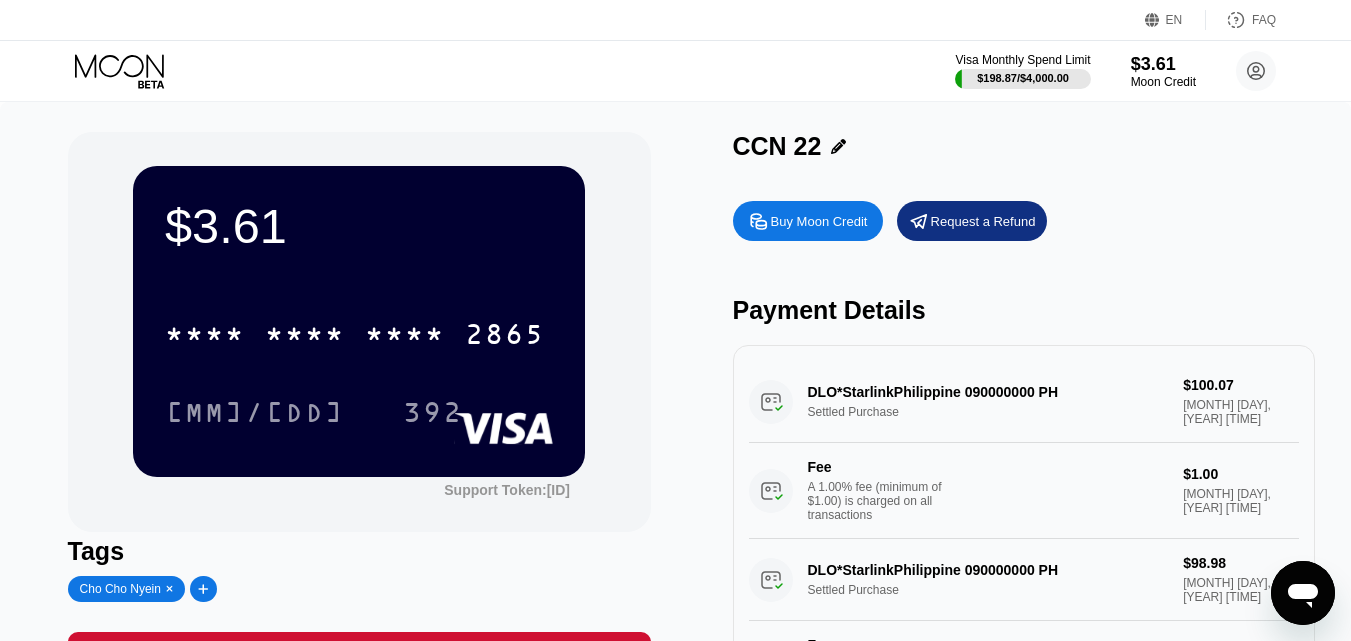 click 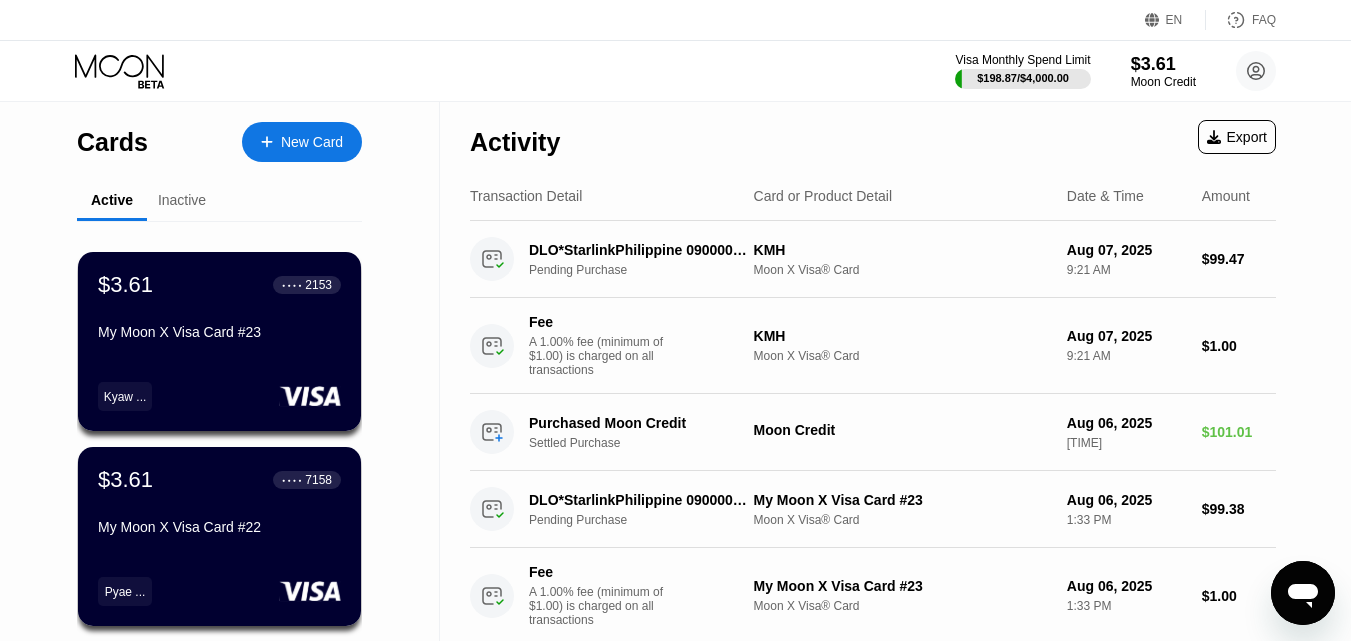 click on "$3.61 ● ● ● ● 2153 My Moon X Visa Card #23" at bounding box center [219, 310] 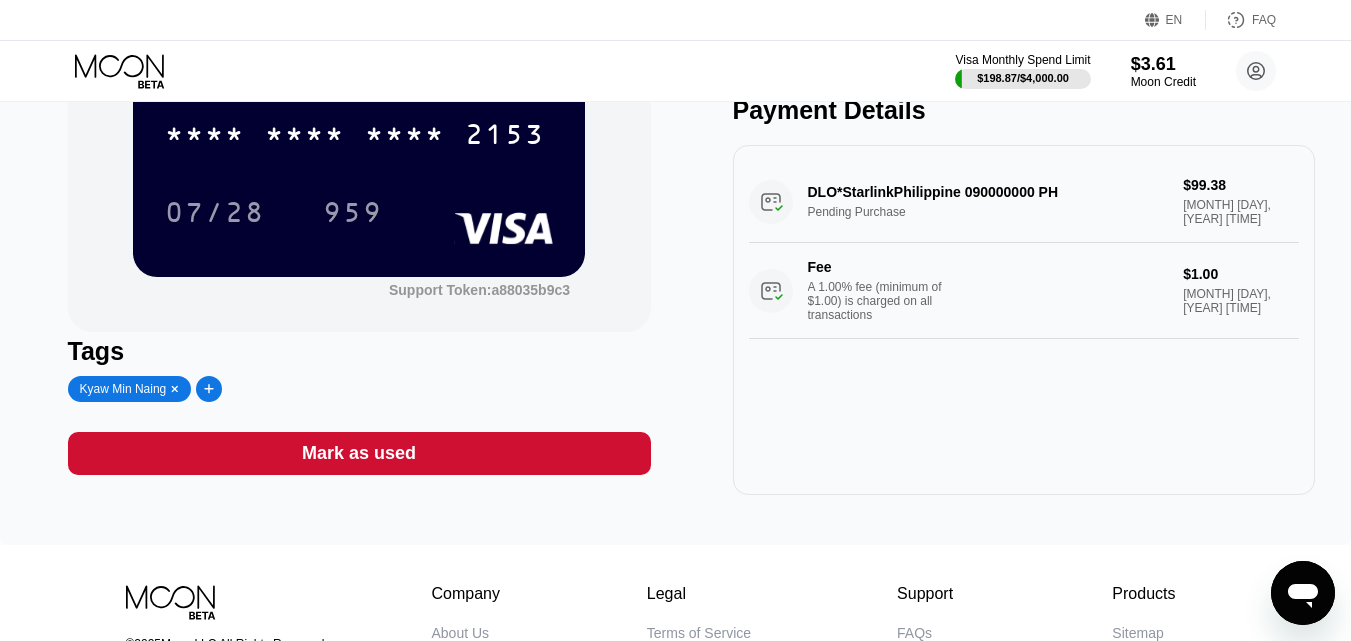 scroll, scrollTop: 0, scrollLeft: 0, axis: both 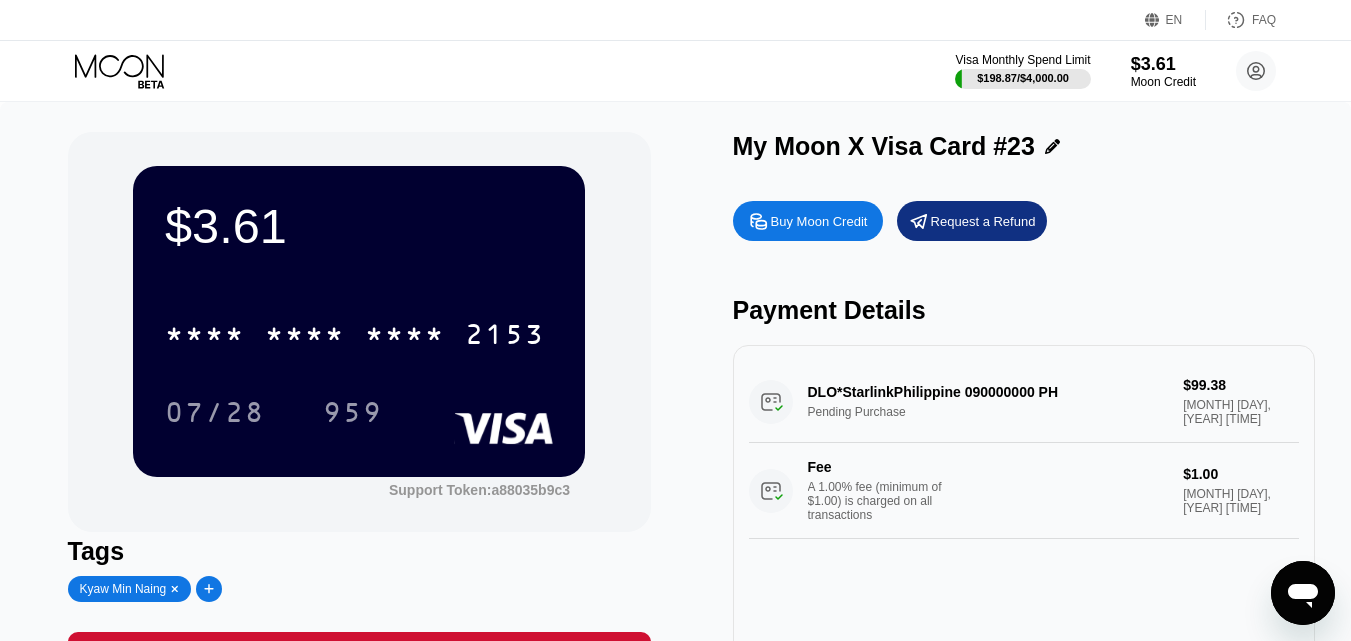 click 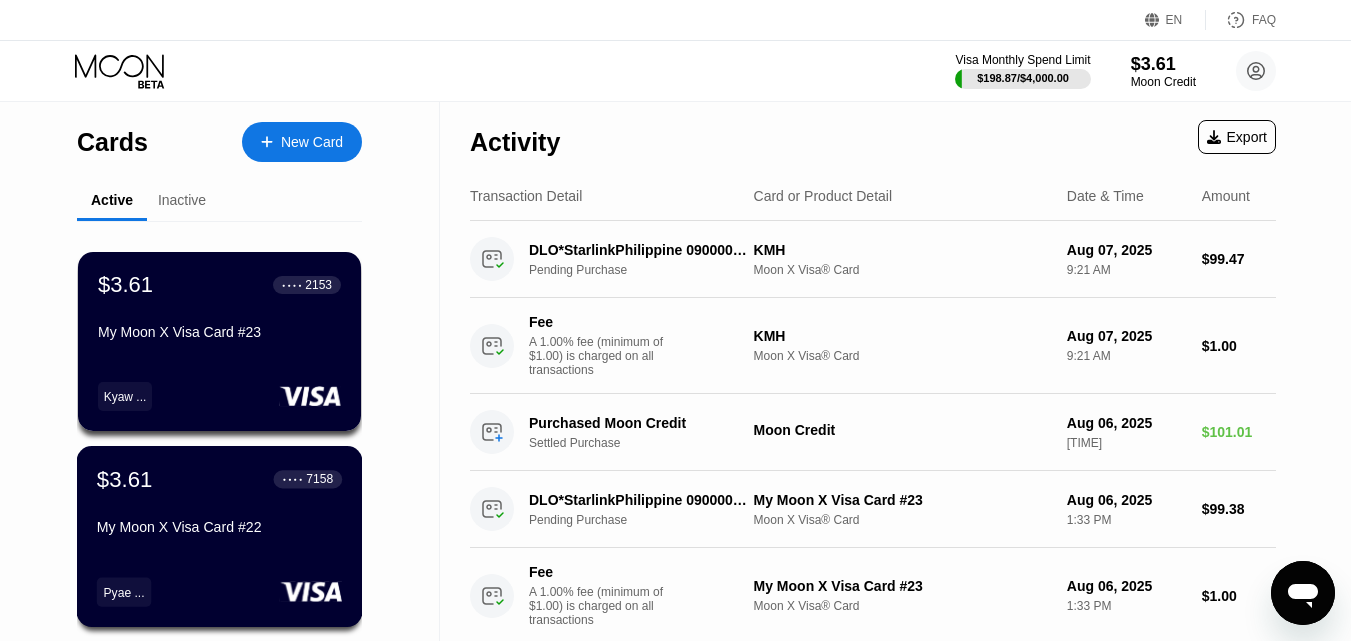 scroll, scrollTop: 100, scrollLeft: 0, axis: vertical 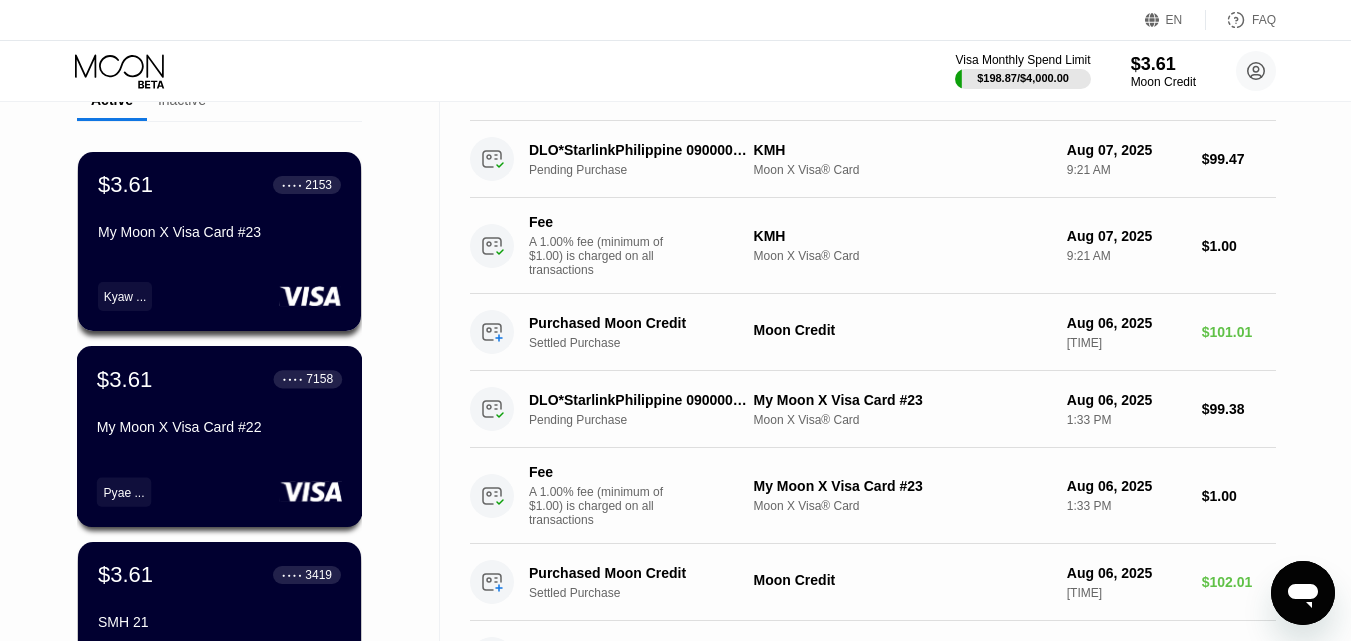 click on "My Moon X Visa Card #22" at bounding box center (219, 427) 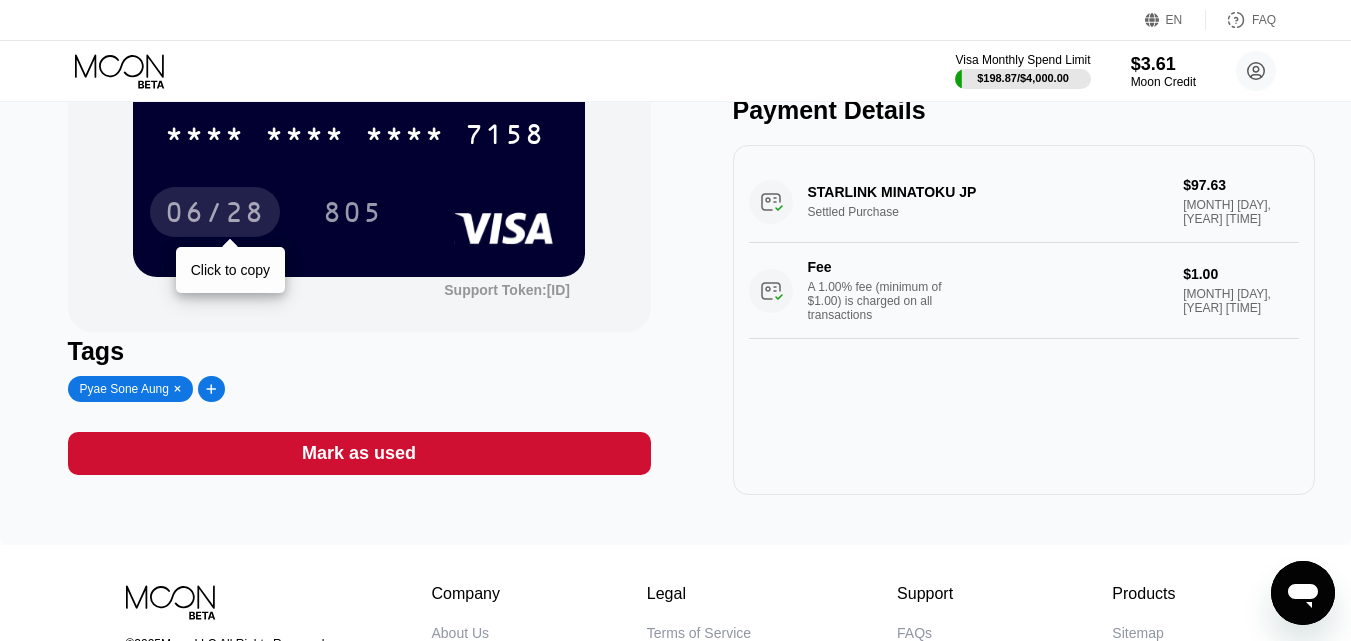 scroll, scrollTop: 0, scrollLeft: 0, axis: both 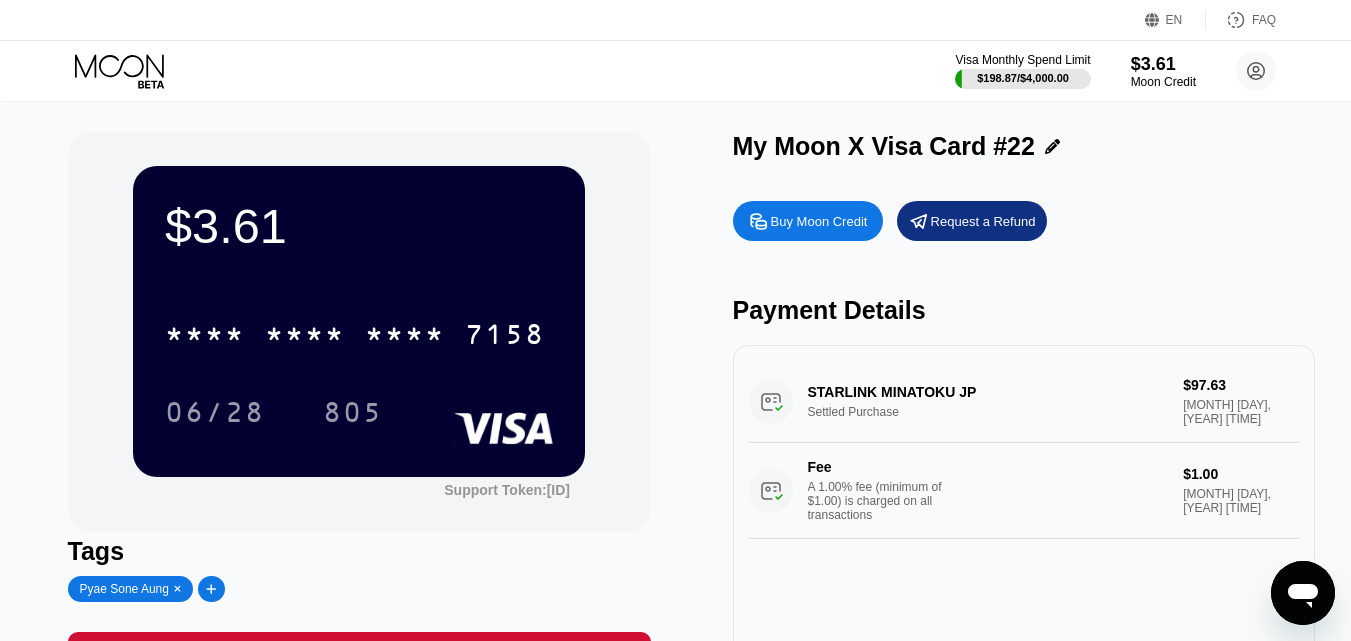 click 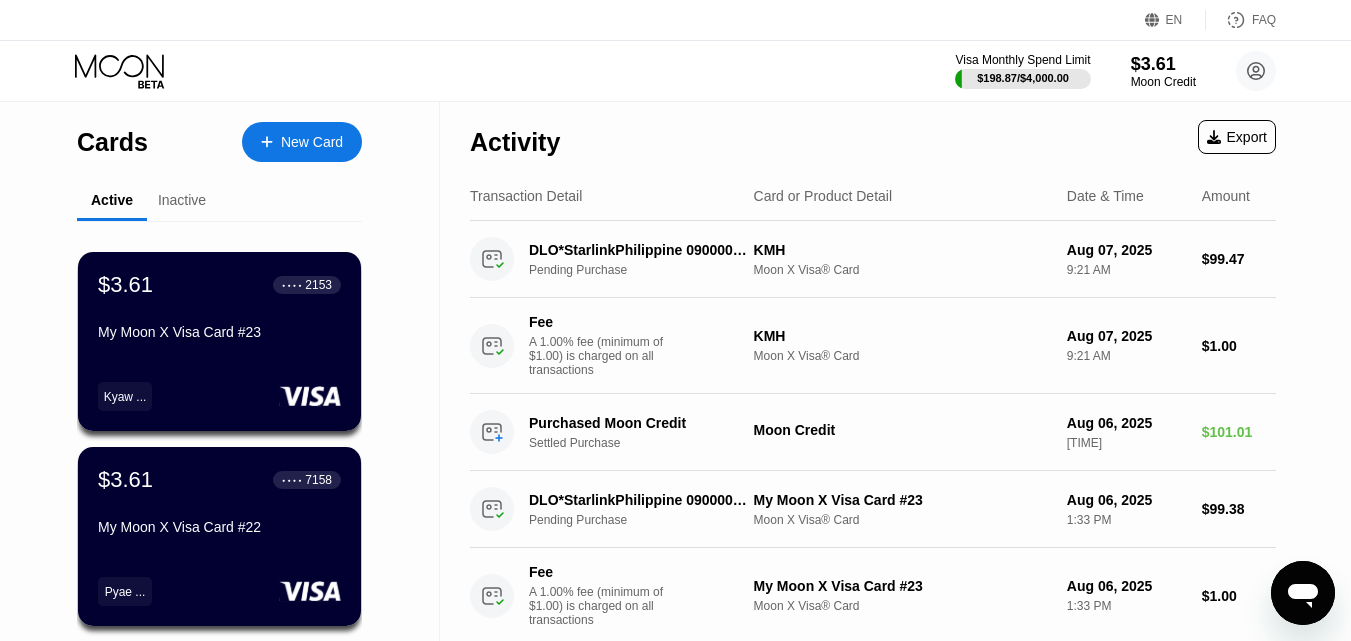 click on "EN" at bounding box center [1155, 20] 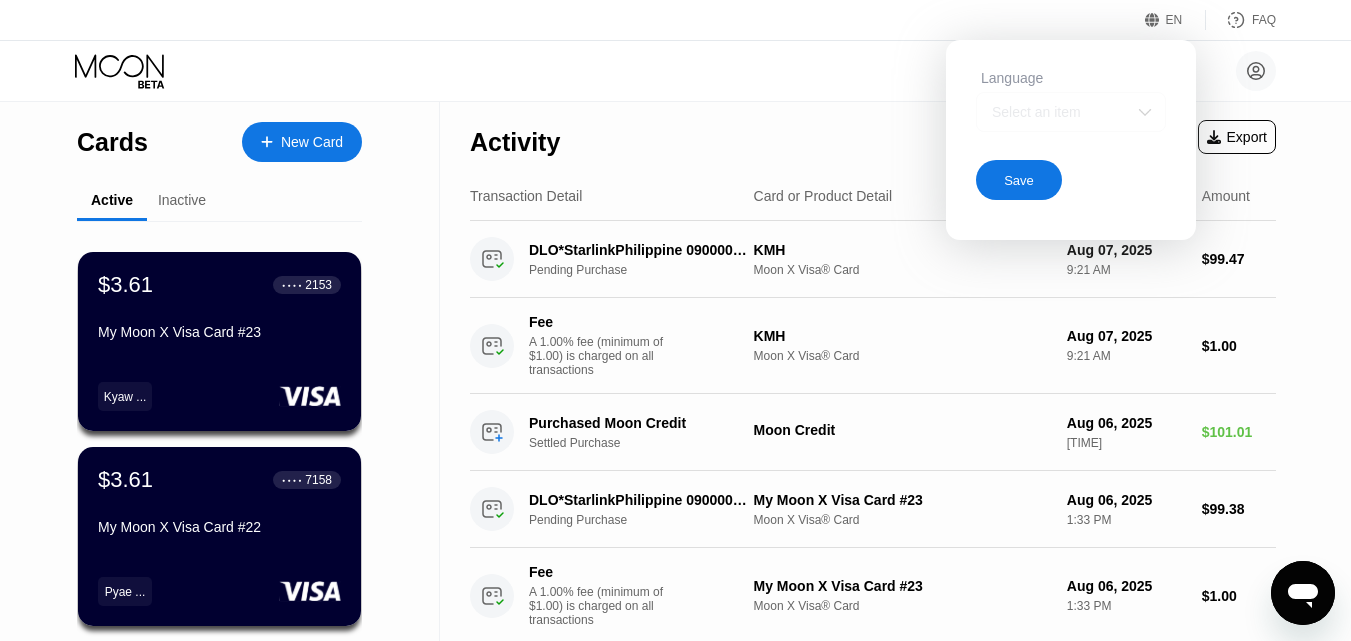 click on "Select an item" at bounding box center [1071, 112] 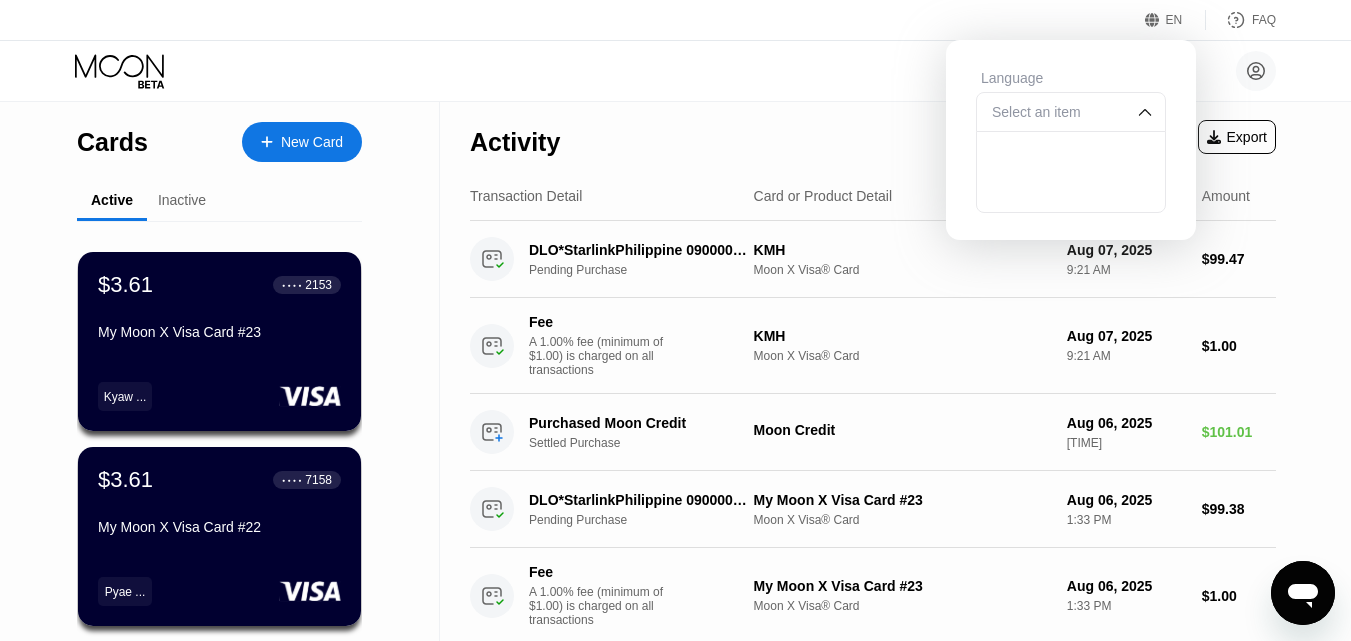 scroll, scrollTop: 400, scrollLeft: 0, axis: vertical 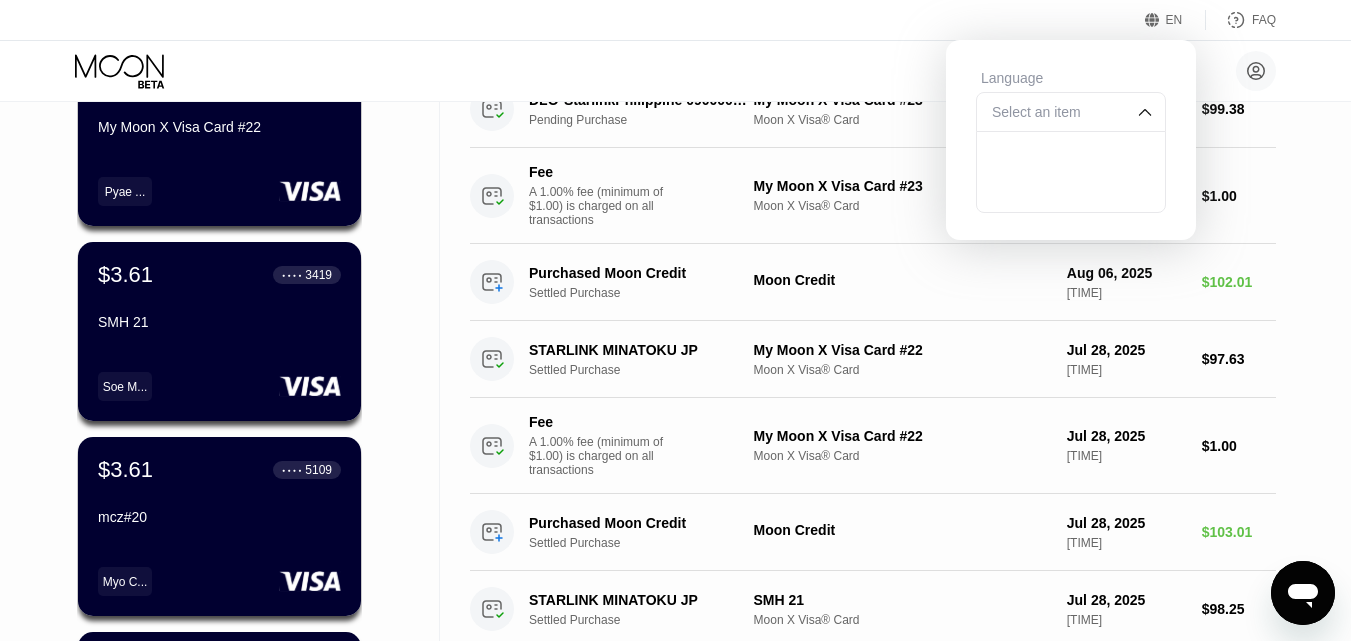 click on "Select an item" at bounding box center (1056, 112) 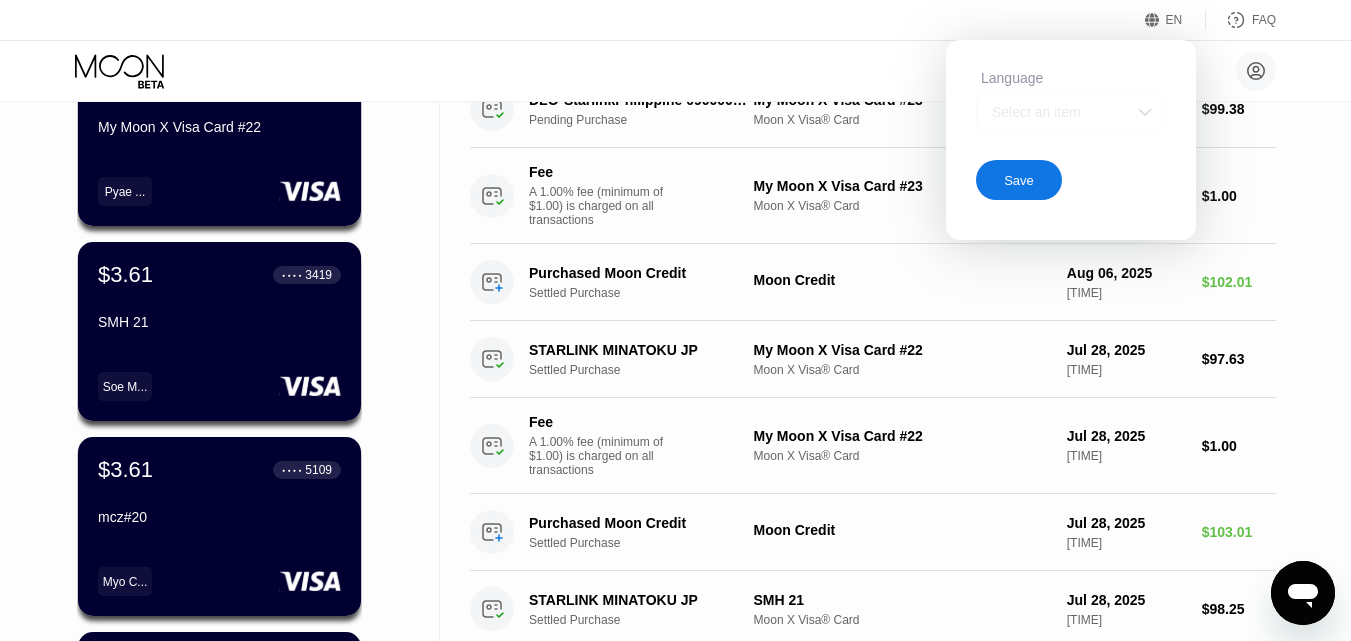click on "Select an item" at bounding box center (1056, 112) 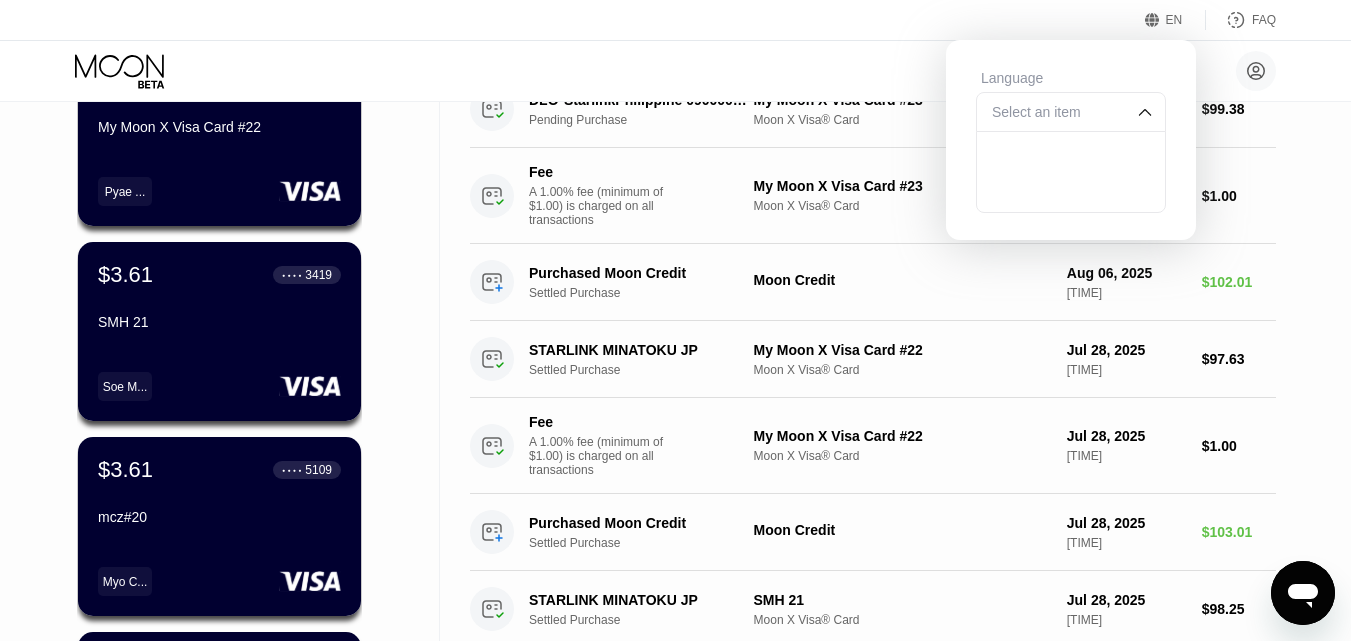 drag, startPoint x: 591, startPoint y: 46, endPoint x: 602, endPoint y: 40, distance: 12.529964 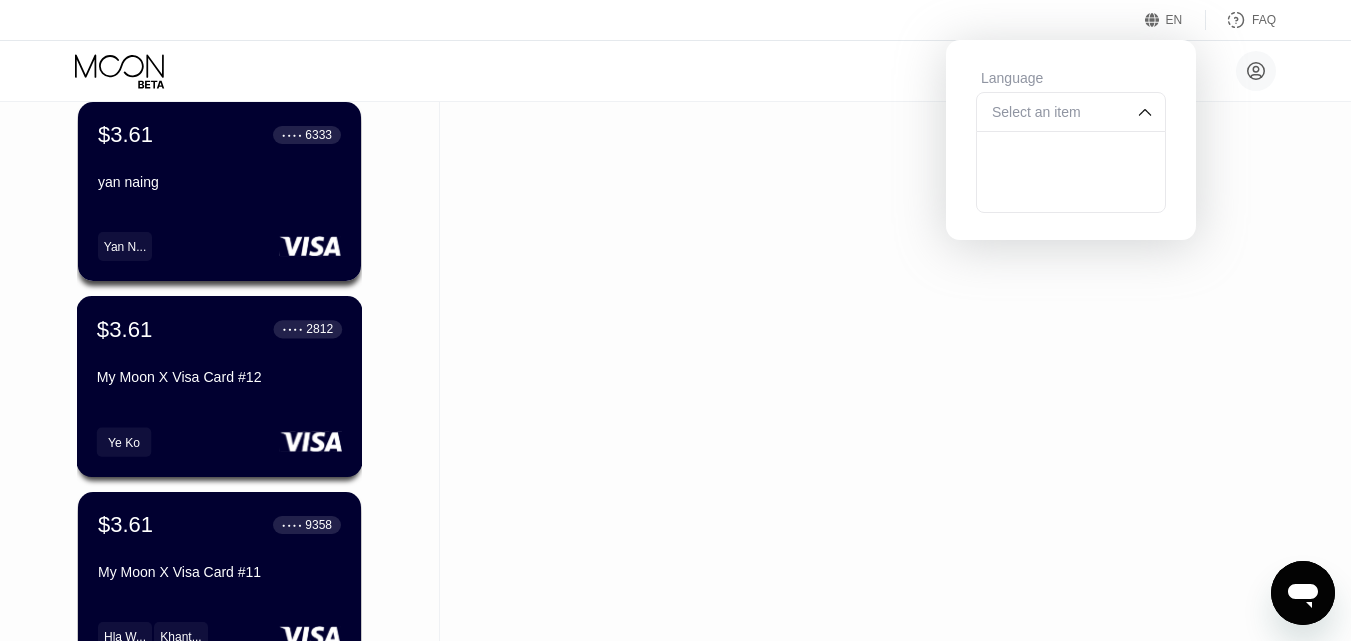 scroll, scrollTop: 2200, scrollLeft: 0, axis: vertical 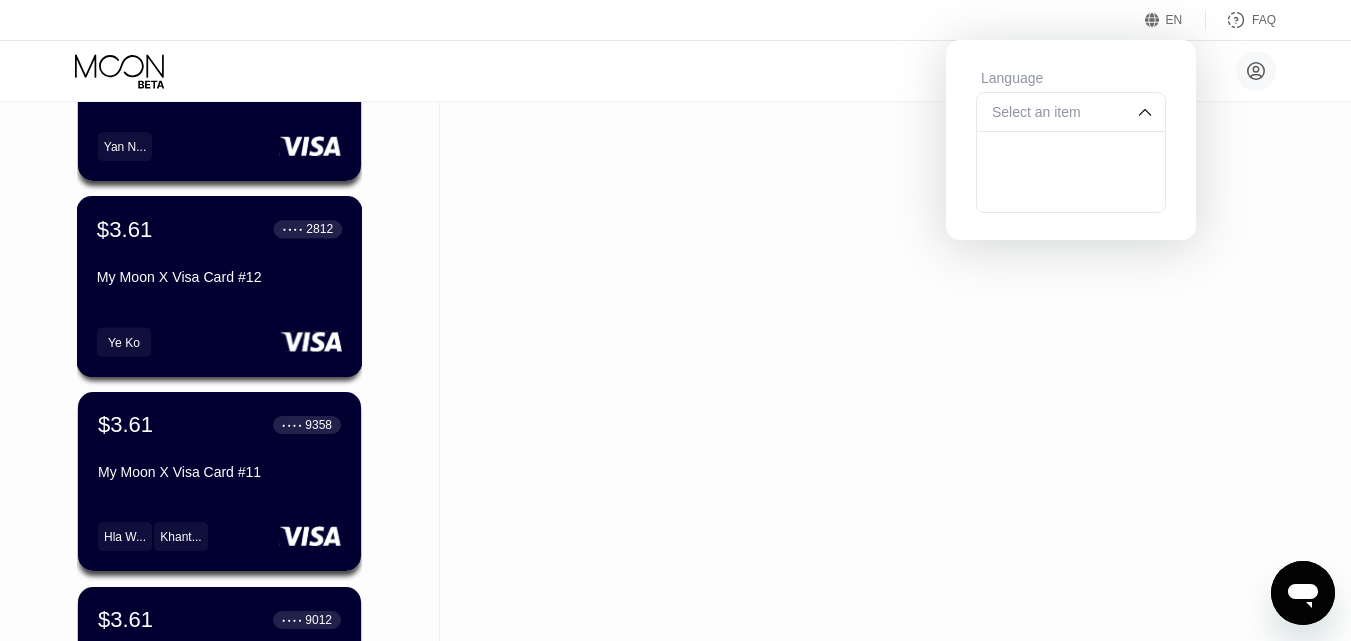 click on "Ye Ko" at bounding box center [219, 341] 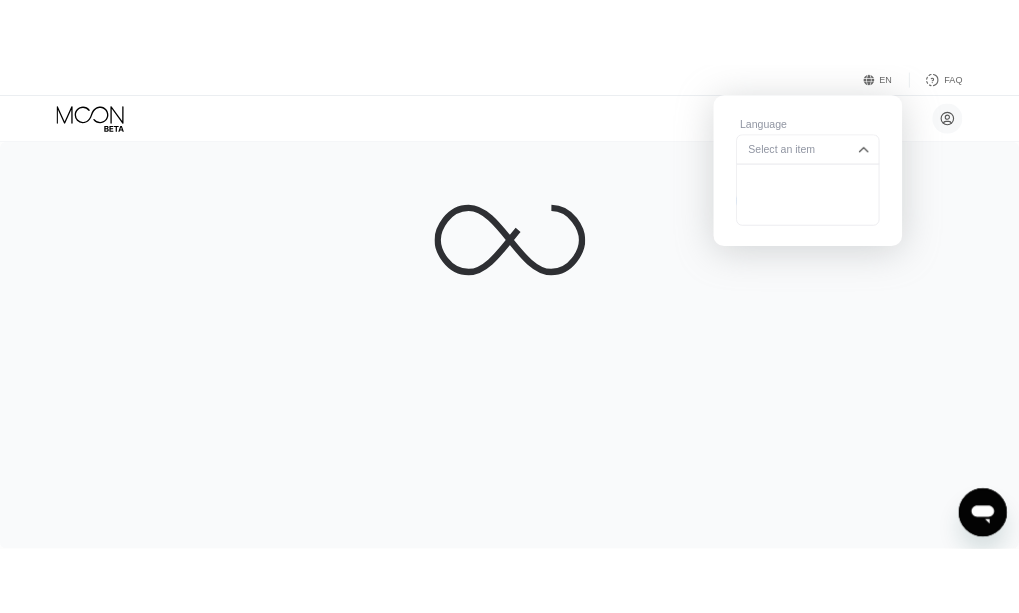 scroll, scrollTop: 0, scrollLeft: 0, axis: both 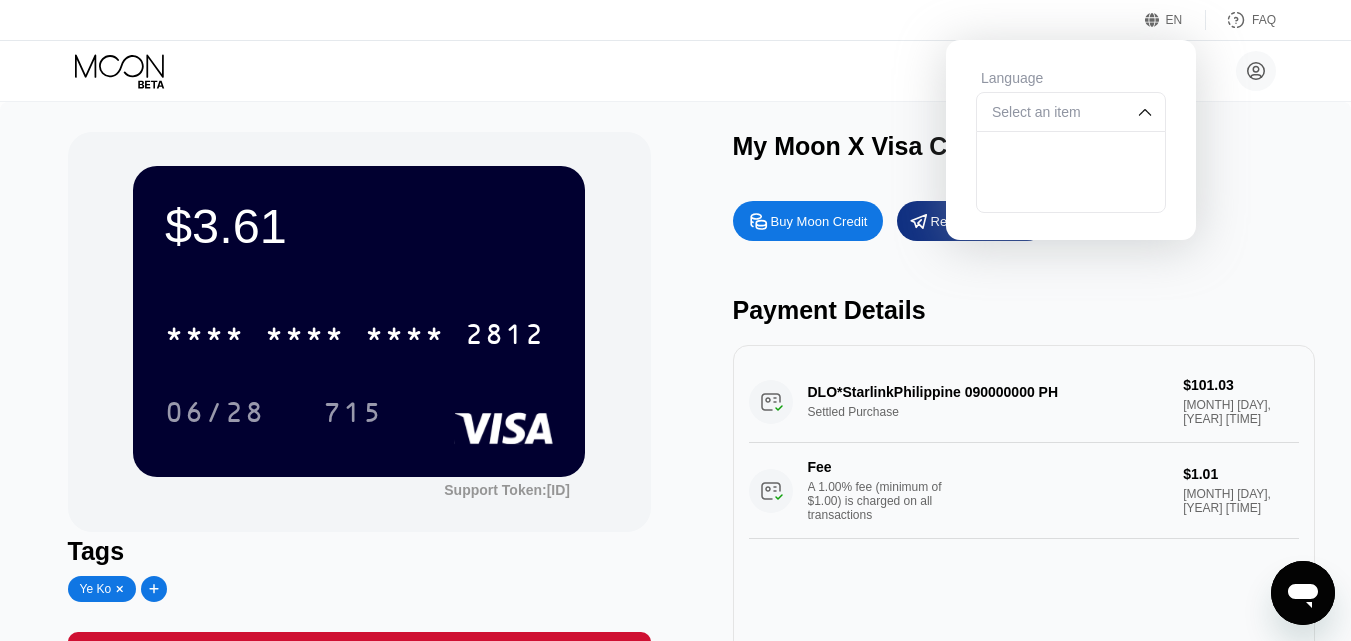 click on "DLO*StarlinkPhilippine   090000000    PH Settled Purchase $101.03 [MONTH] [DAY], [YEAR] [TIME] Fee A 1.00% fee (minimum of $1.00) is charged on all transactions $1.01 [MONTH] [DAY], [YEAR] [TIME]" at bounding box center [1024, 520] 